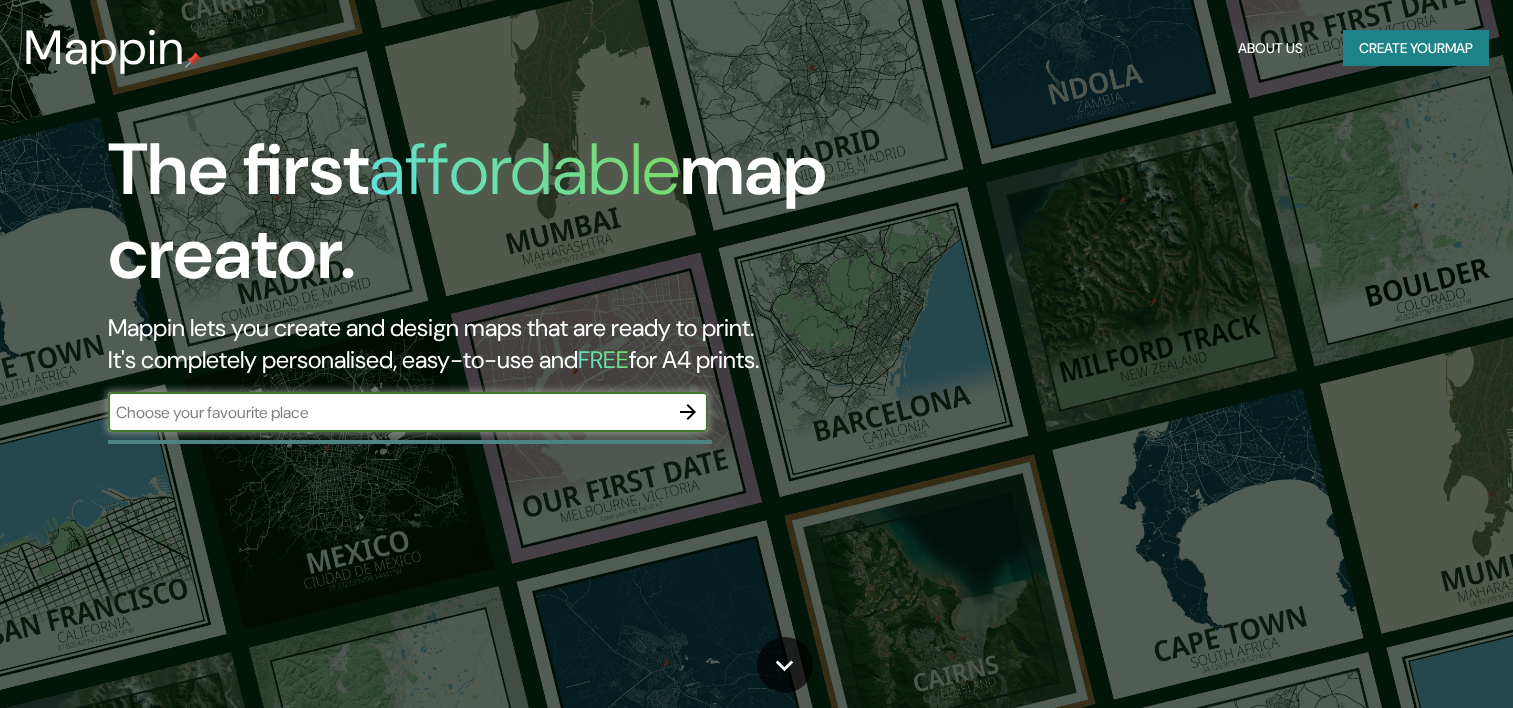 scroll, scrollTop: 0, scrollLeft: 0, axis: both 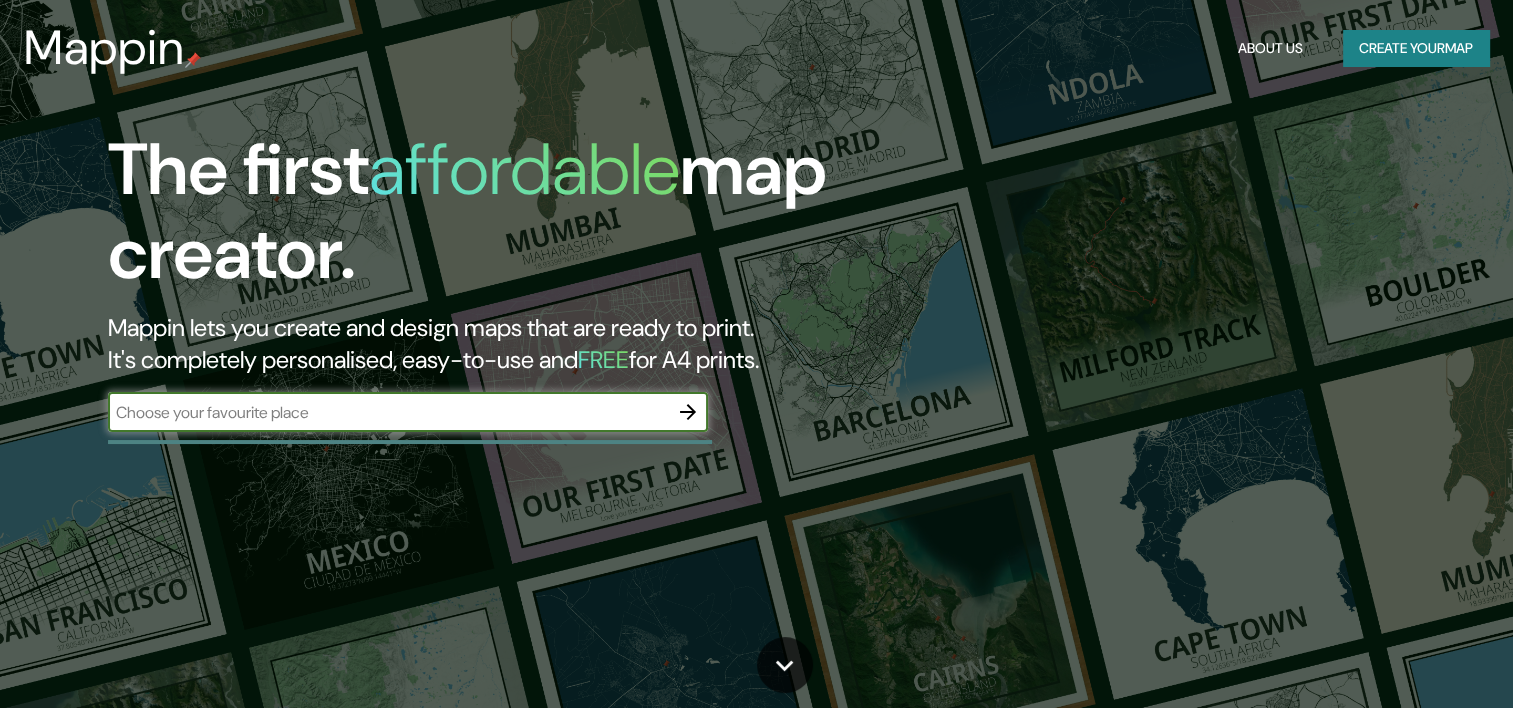 click at bounding box center [388, 412] 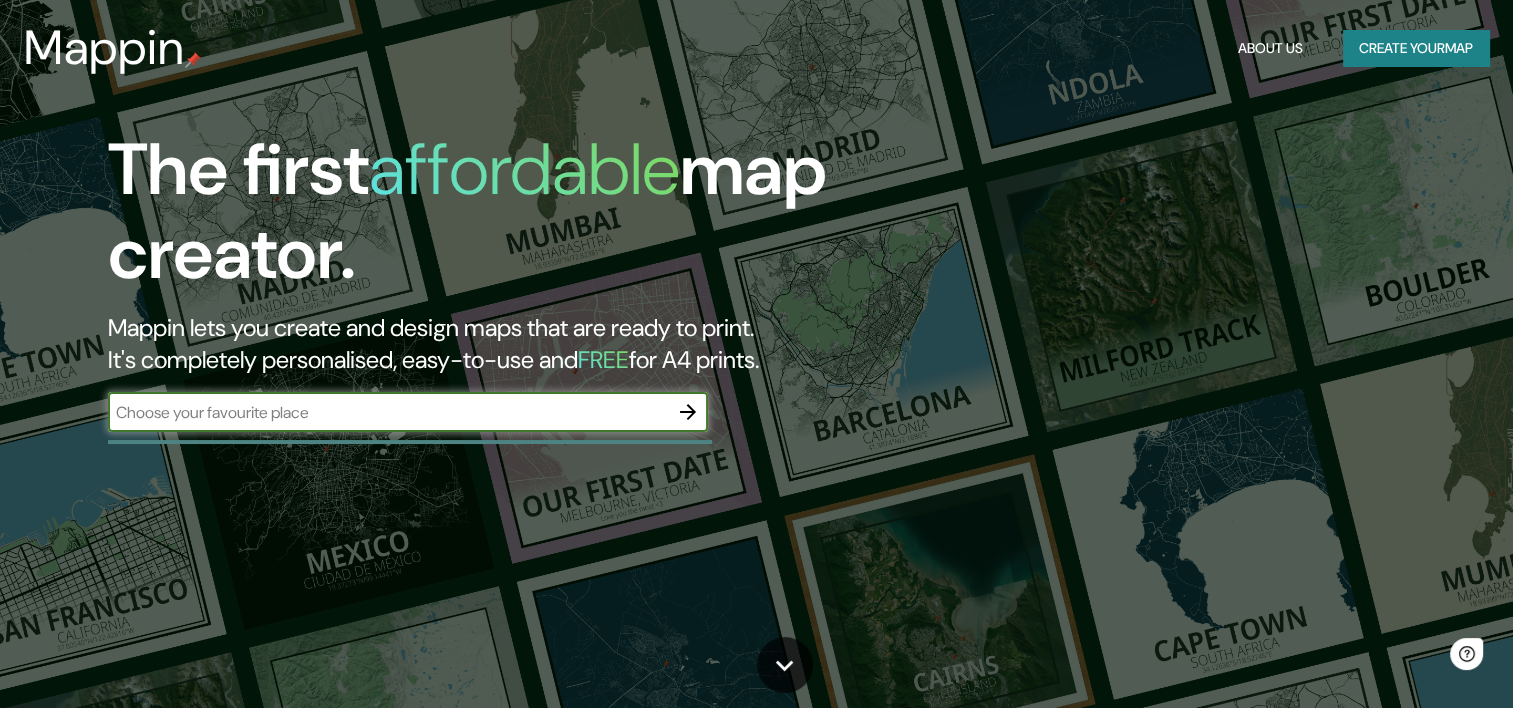 scroll, scrollTop: 0, scrollLeft: 0, axis: both 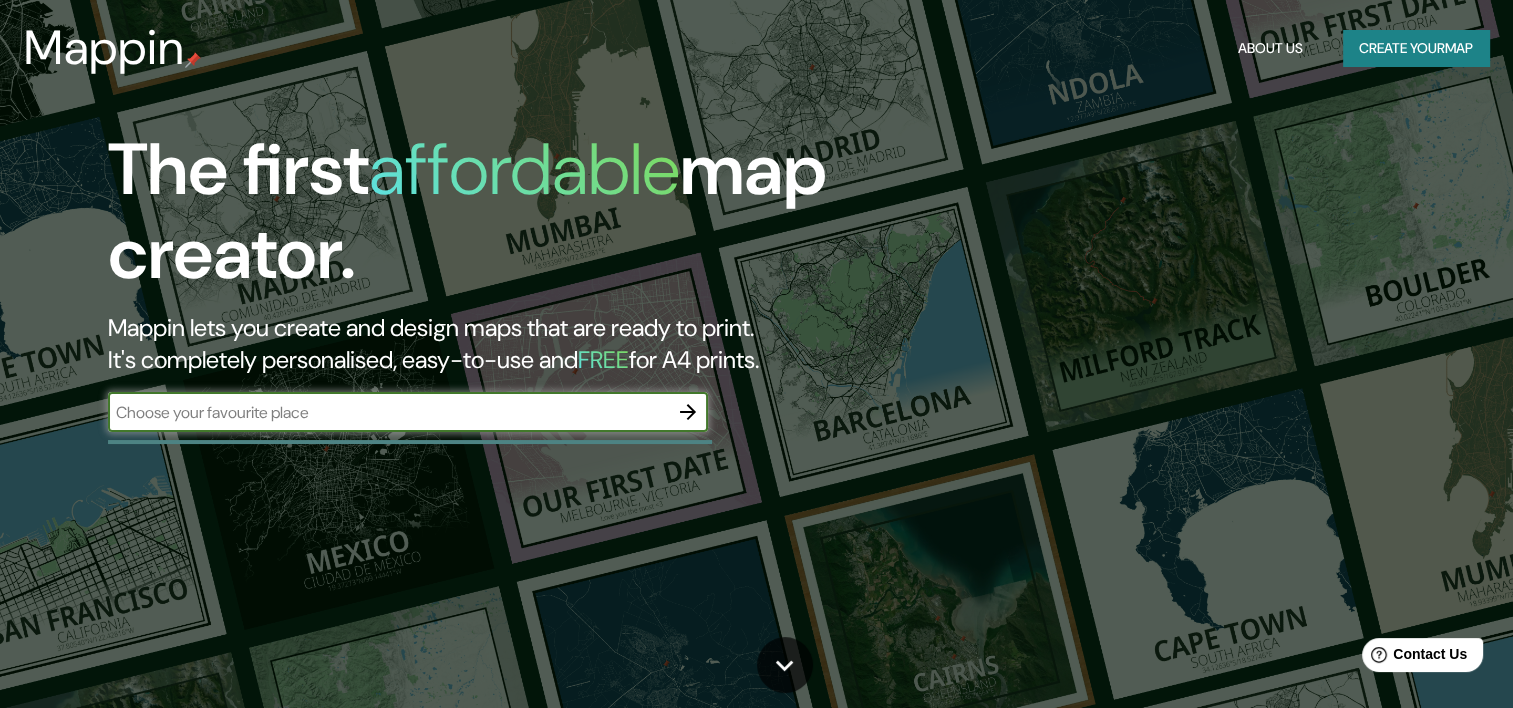 type on "[GEOGRAPHIC_DATA]" 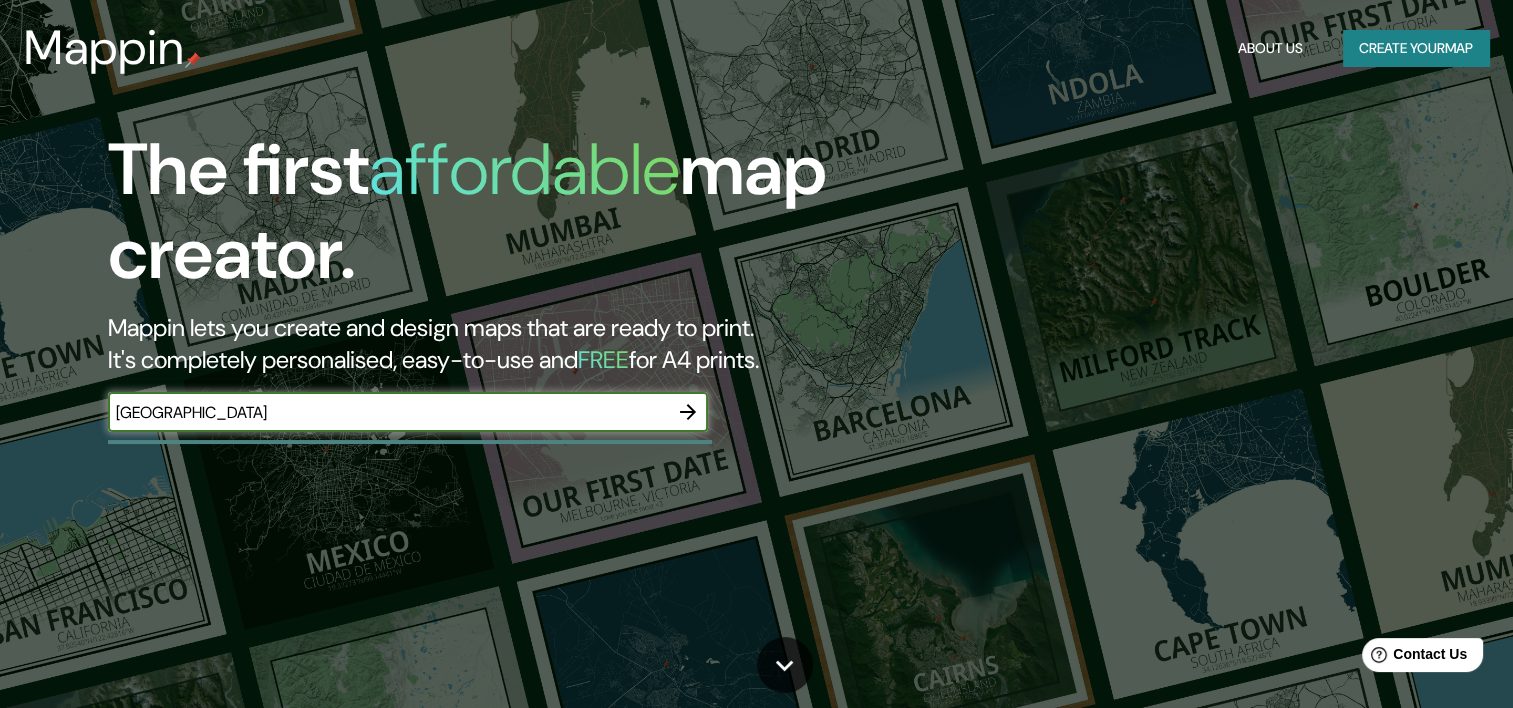 click 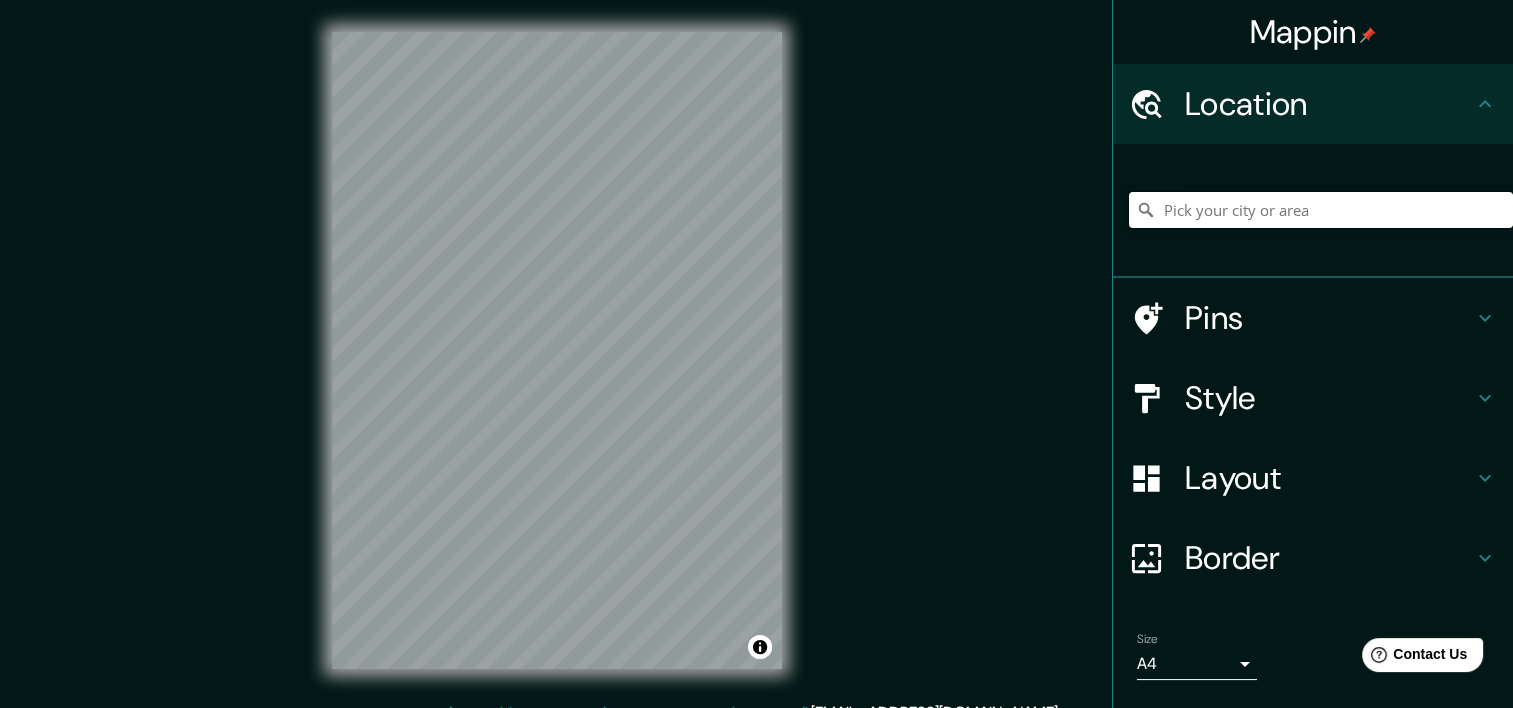 click at bounding box center [1321, 210] 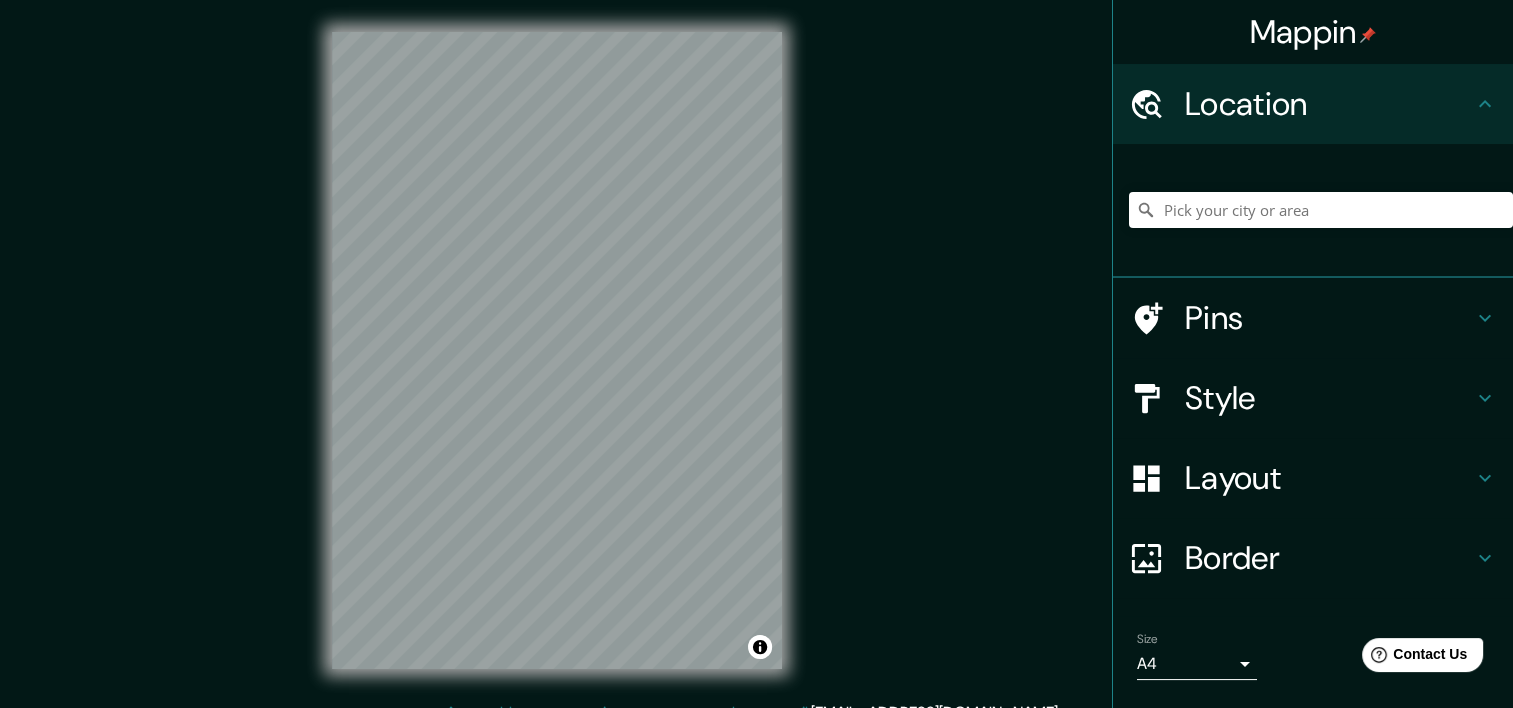 click on "Mappin Location Pins Style Layout Border Choose a border.  Hint : you can make layers of the frame opaque to create some cool effects. None Simple Transparent Fancy Size A4 single Zoom level too high - zoom in more Create your map © Mapbox   © OpenStreetMap   Improve this map Any problems, suggestions, or concerns please email    [EMAIL_ADDRESS][DOMAIN_NAME] . . ." at bounding box center [756, 366] 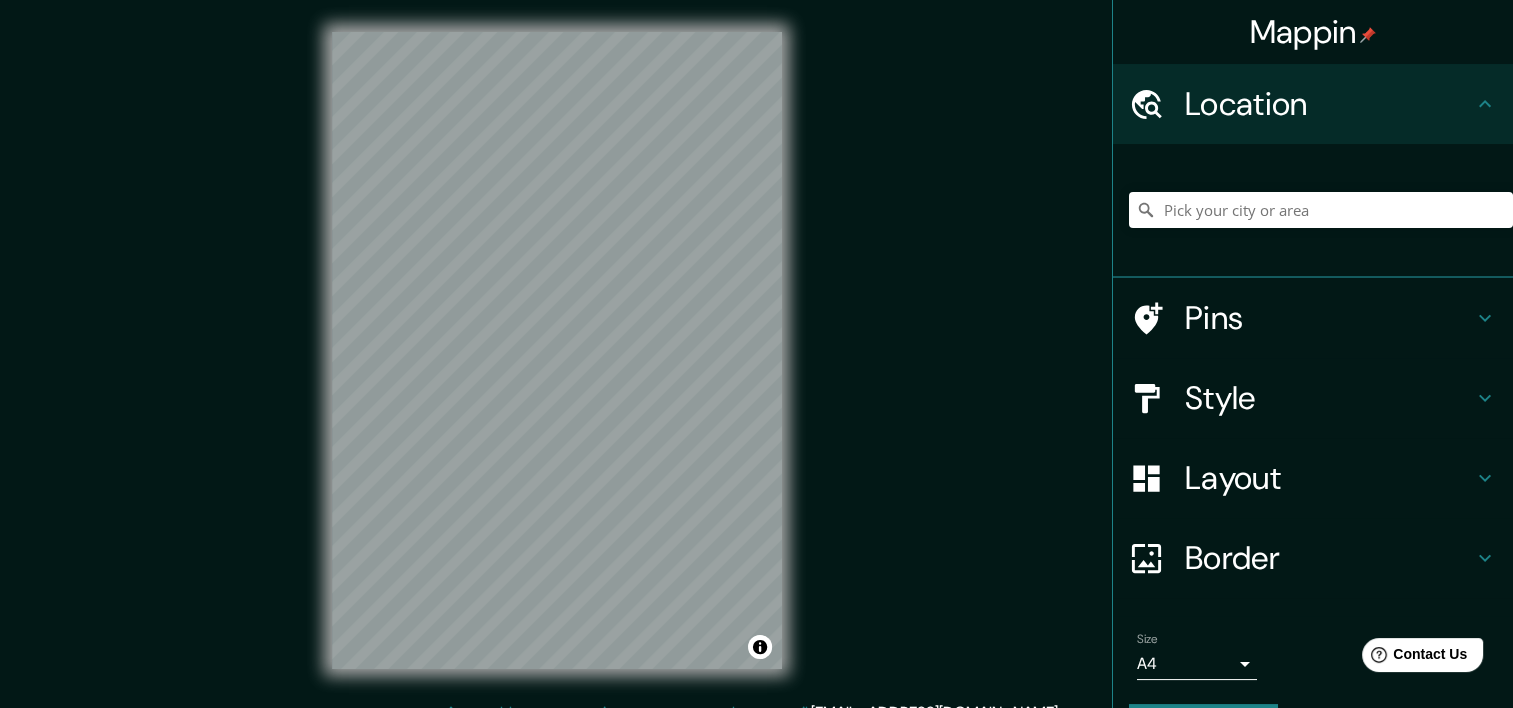 click on "Layout" at bounding box center [1329, 478] 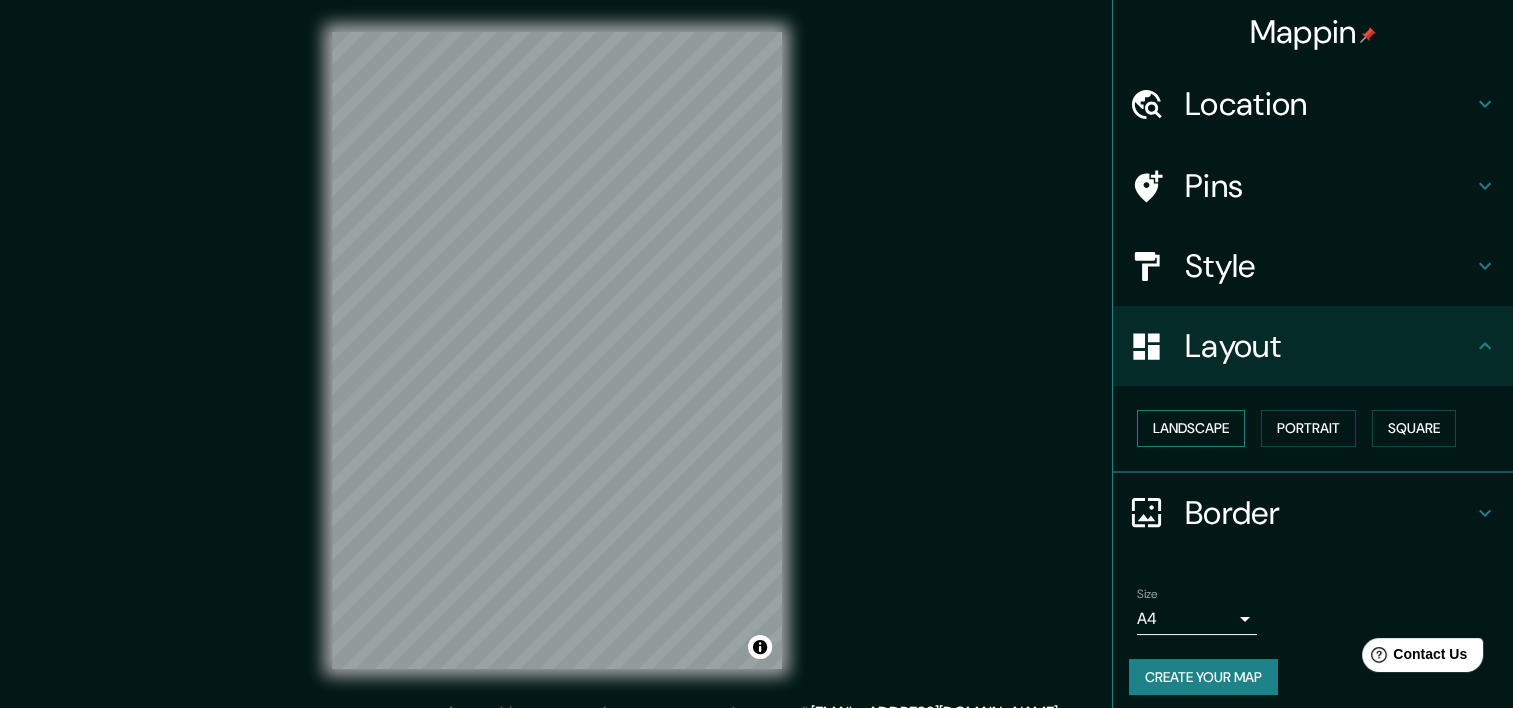 click on "Landscape" at bounding box center [1191, 428] 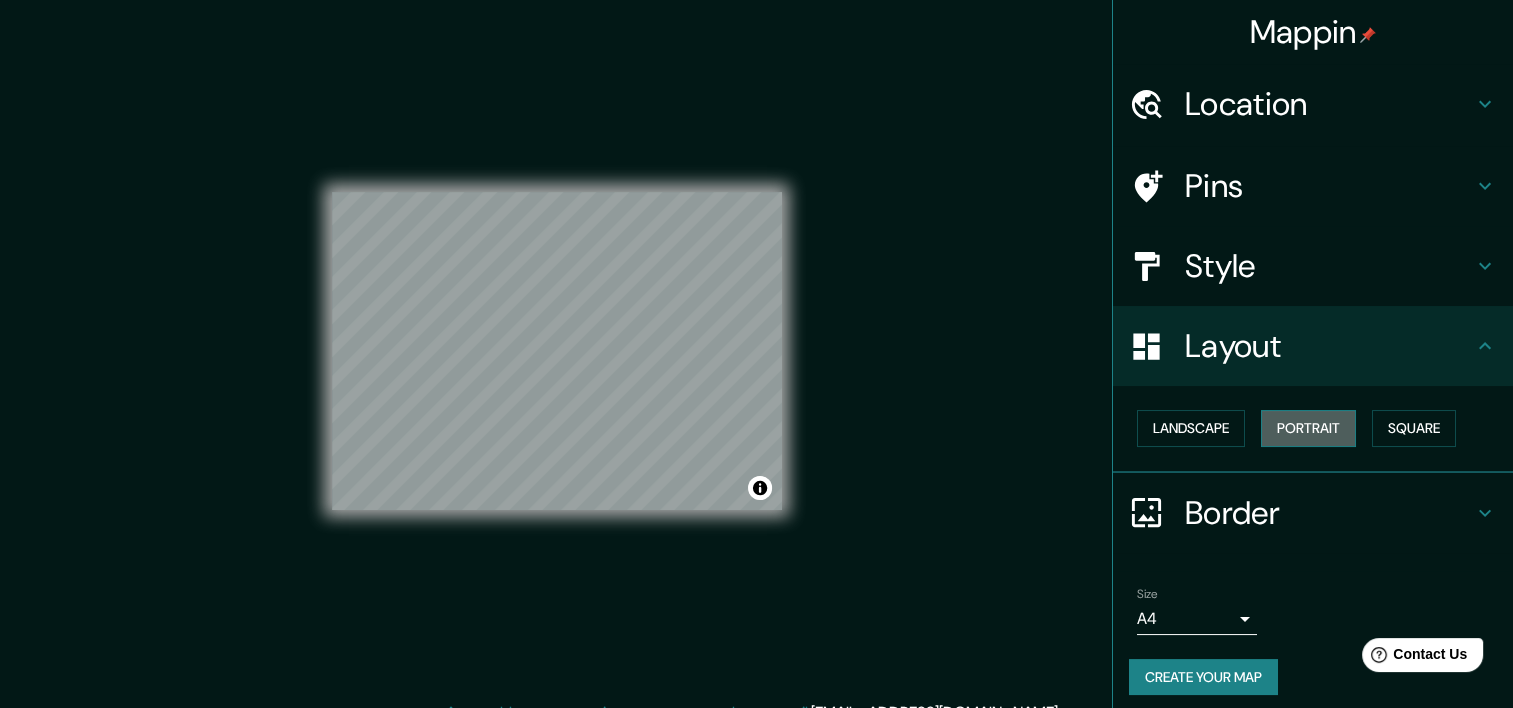 click on "Portrait" at bounding box center [1308, 428] 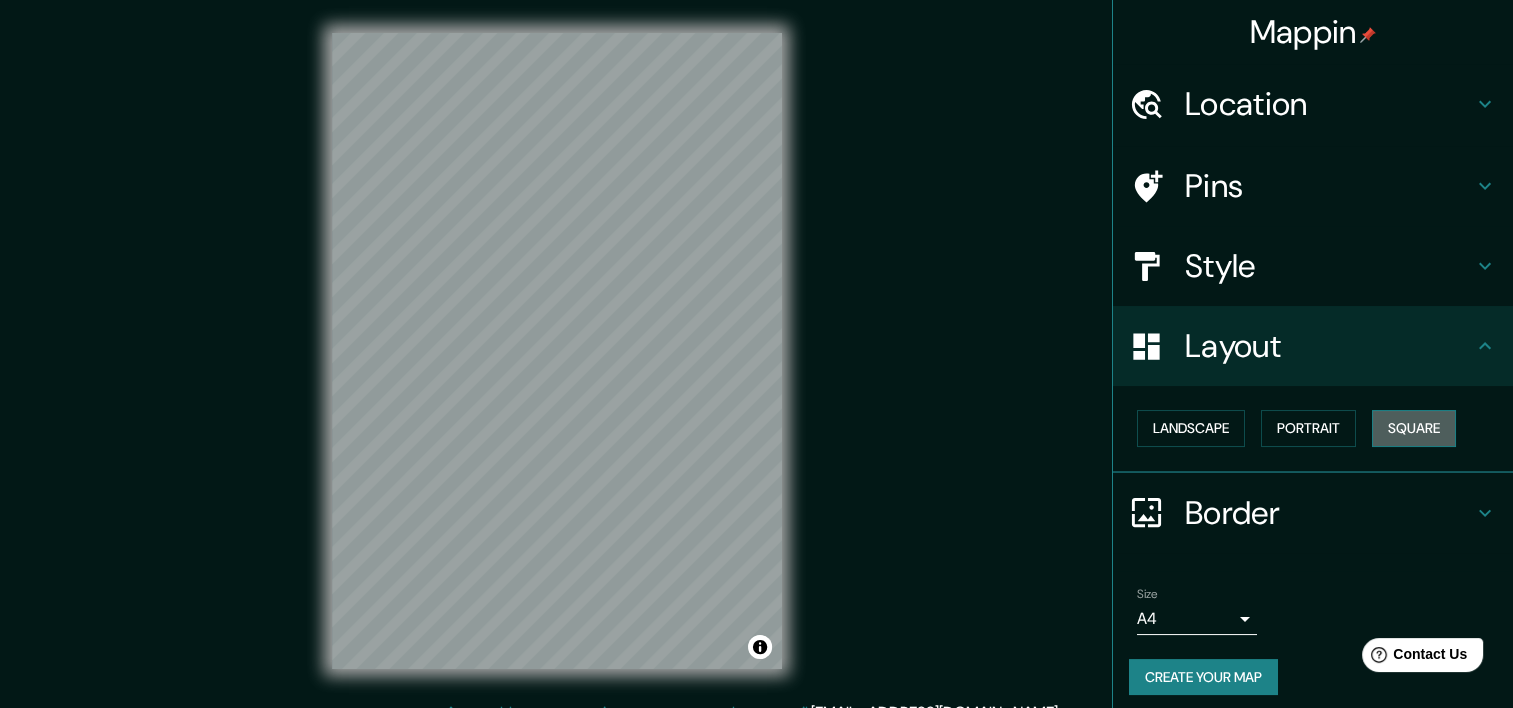 click on "Square" at bounding box center [1414, 428] 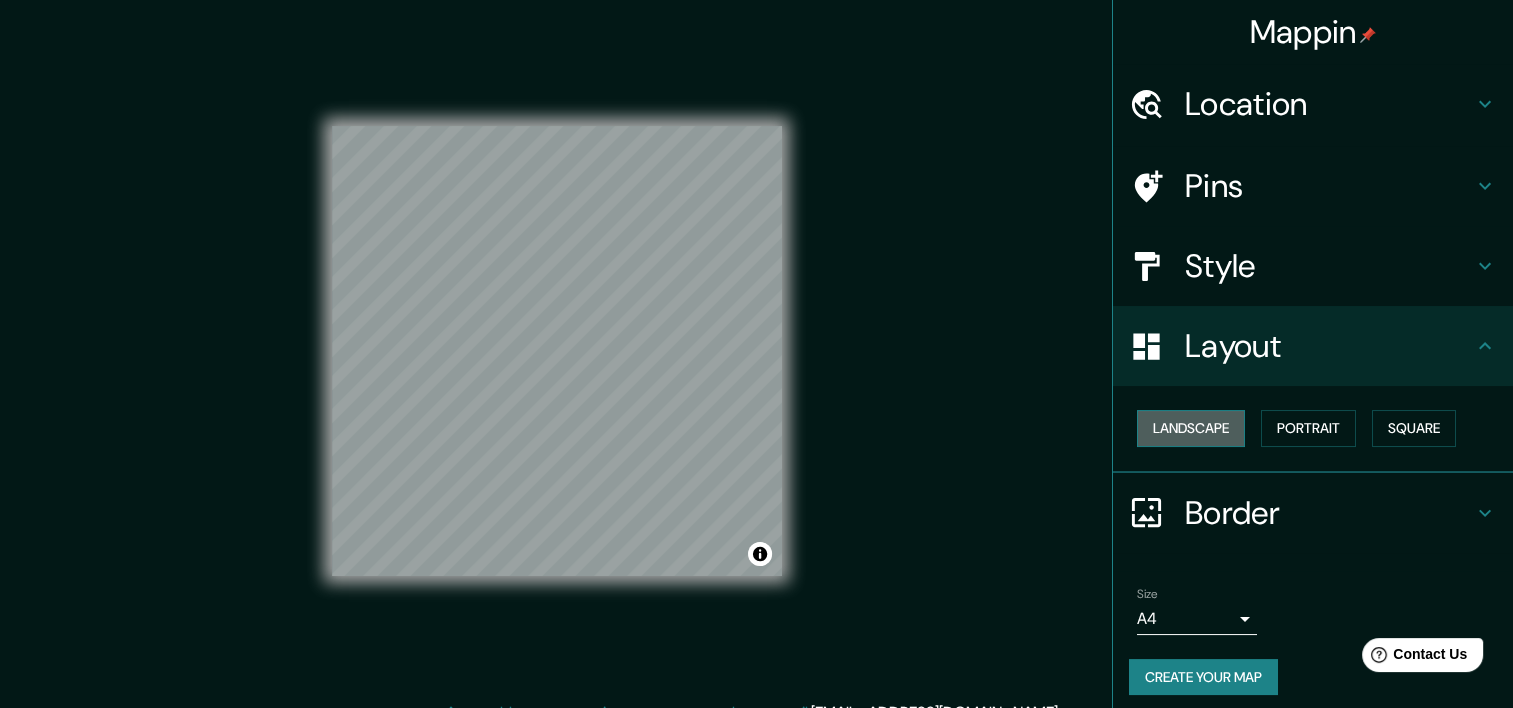 click on "Landscape" at bounding box center [1191, 428] 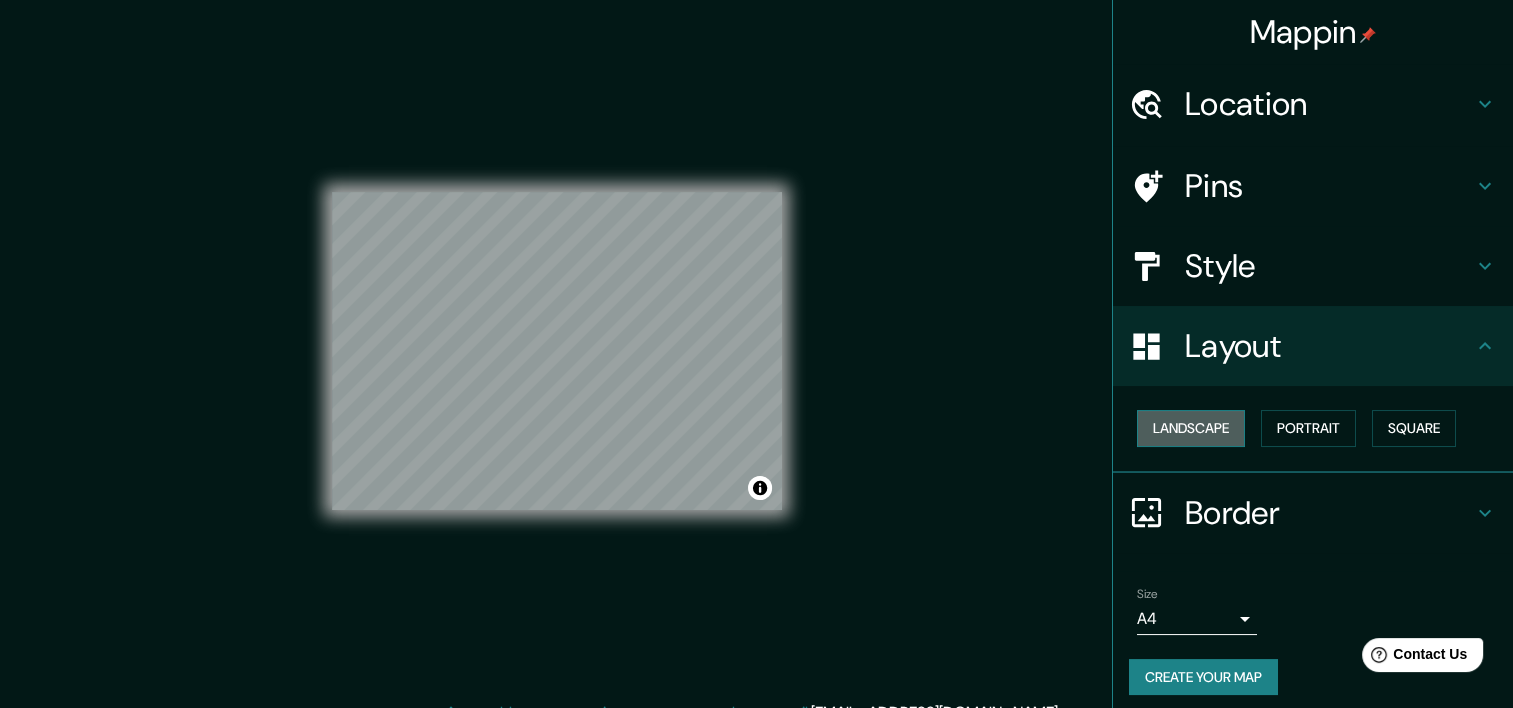 click on "Landscape" at bounding box center [1191, 428] 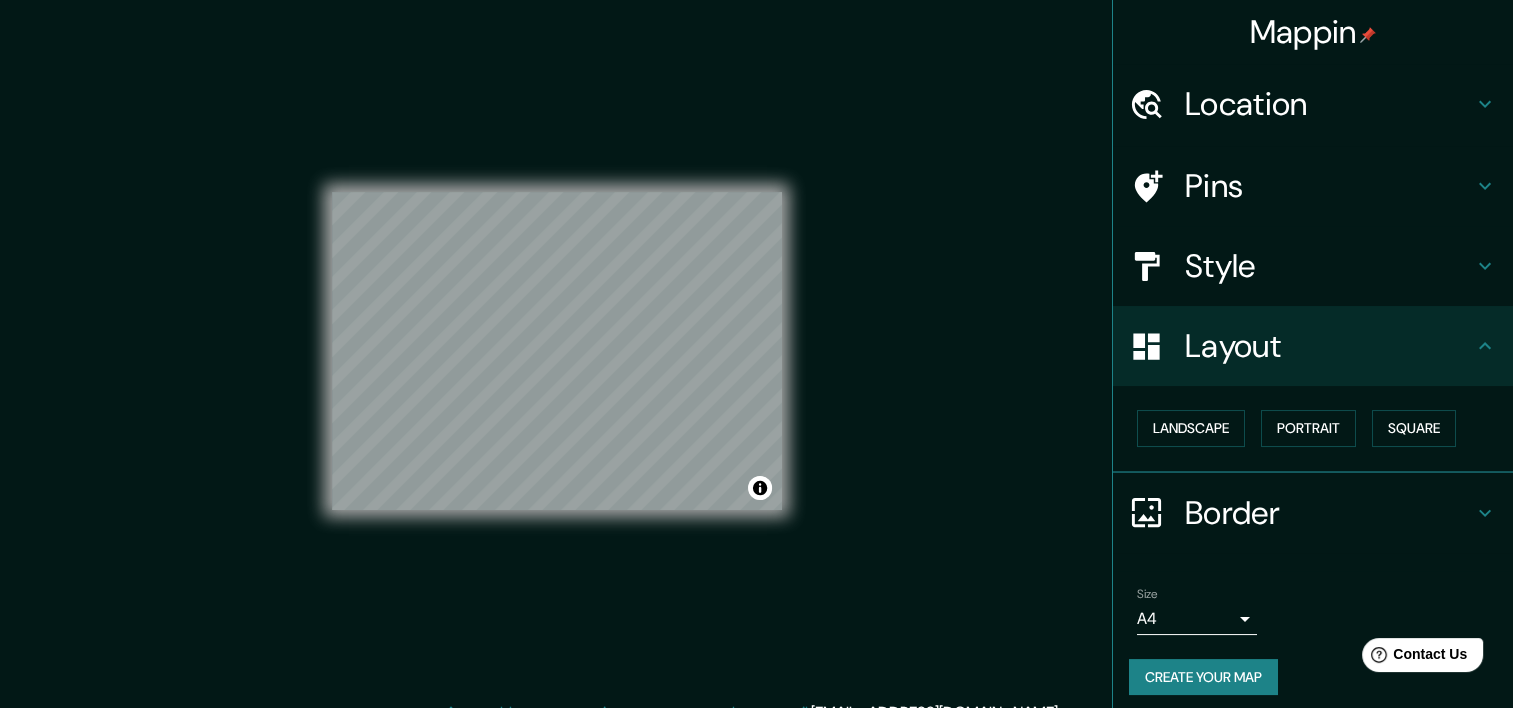 click on "Style" at bounding box center (1329, 266) 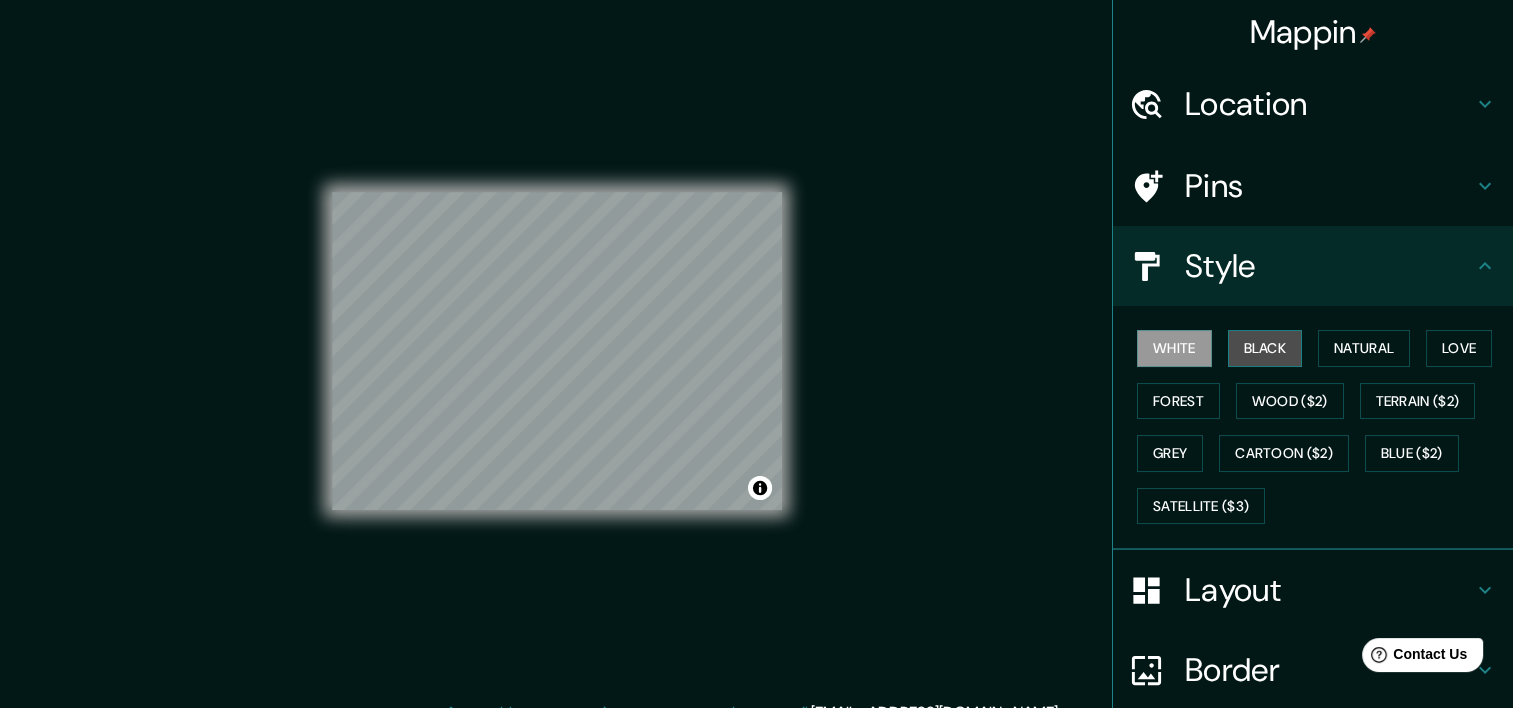 click on "Black" at bounding box center [1265, 348] 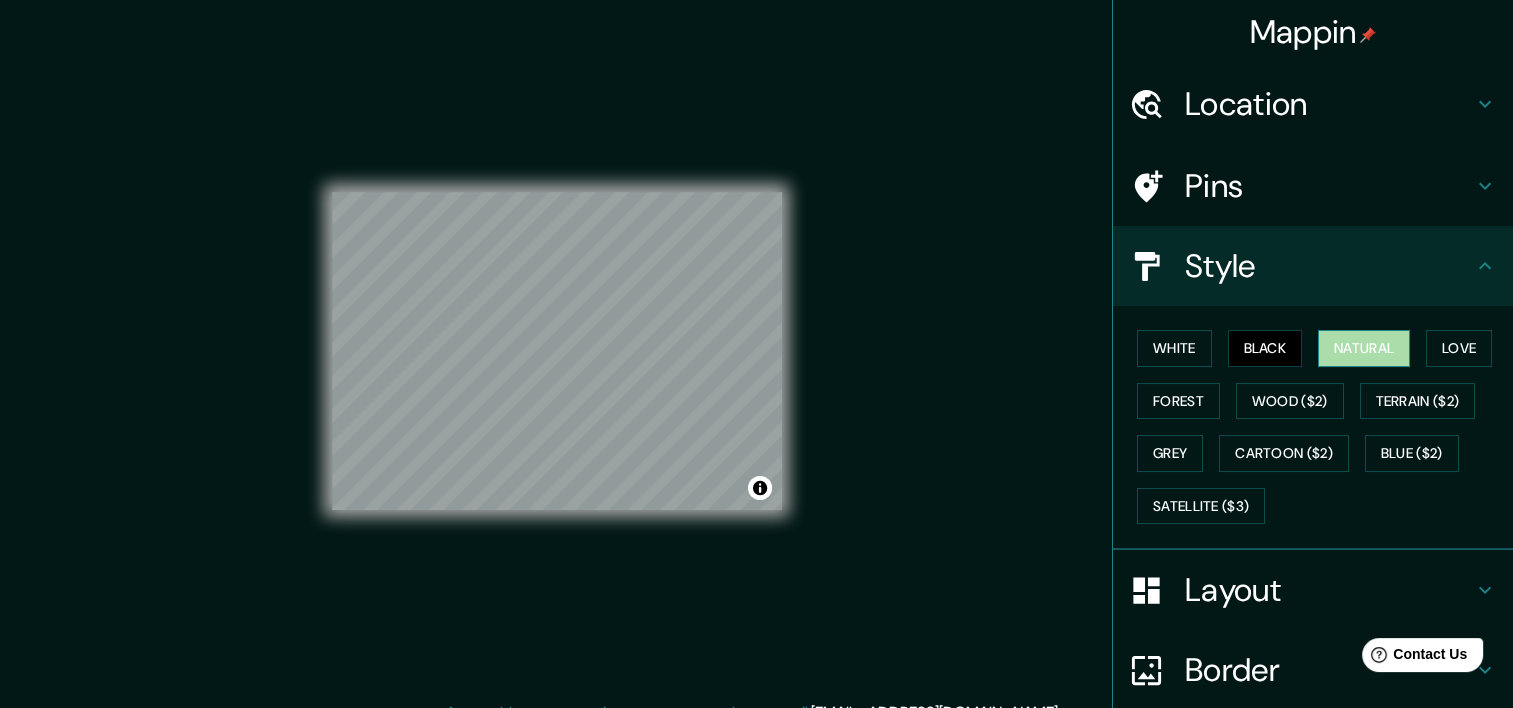 click on "Natural" at bounding box center [1364, 348] 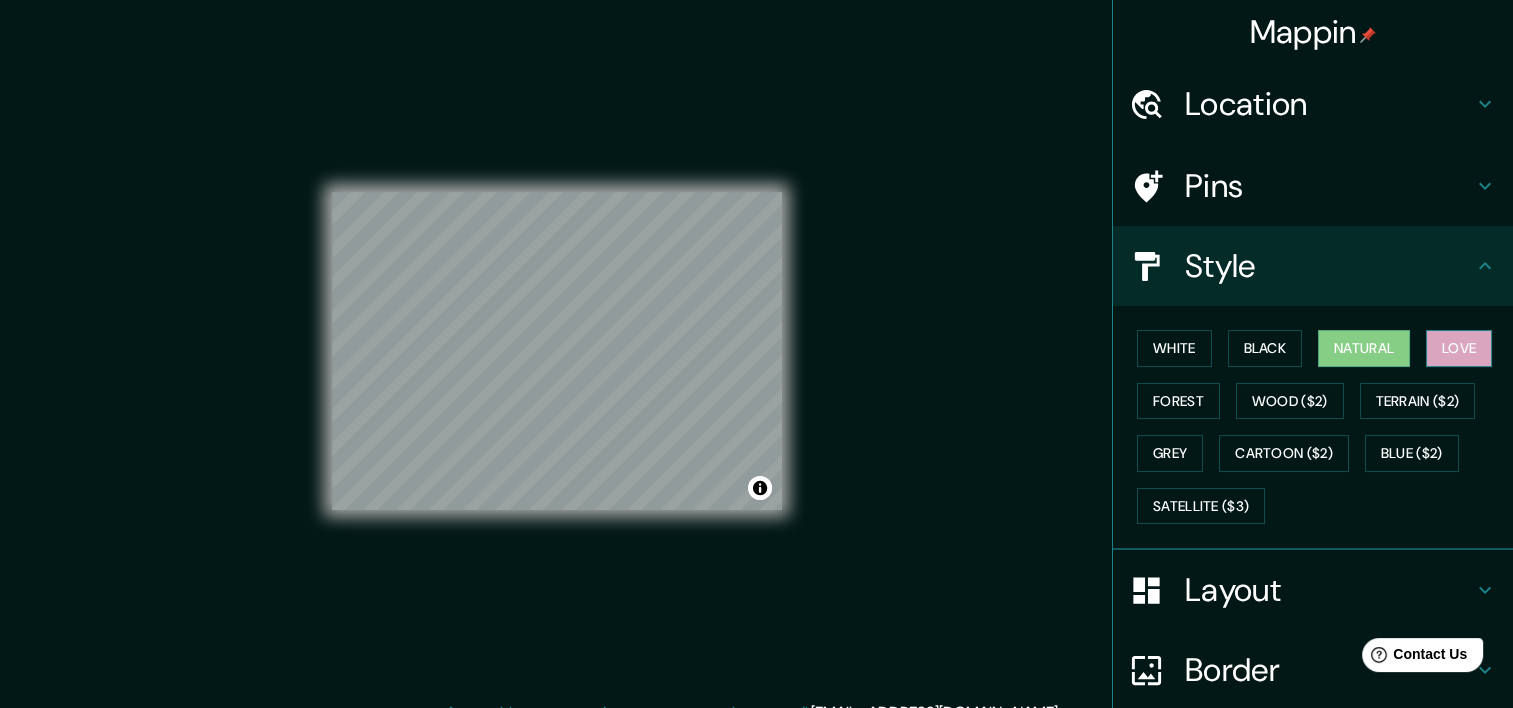 click on "Love" at bounding box center [1459, 348] 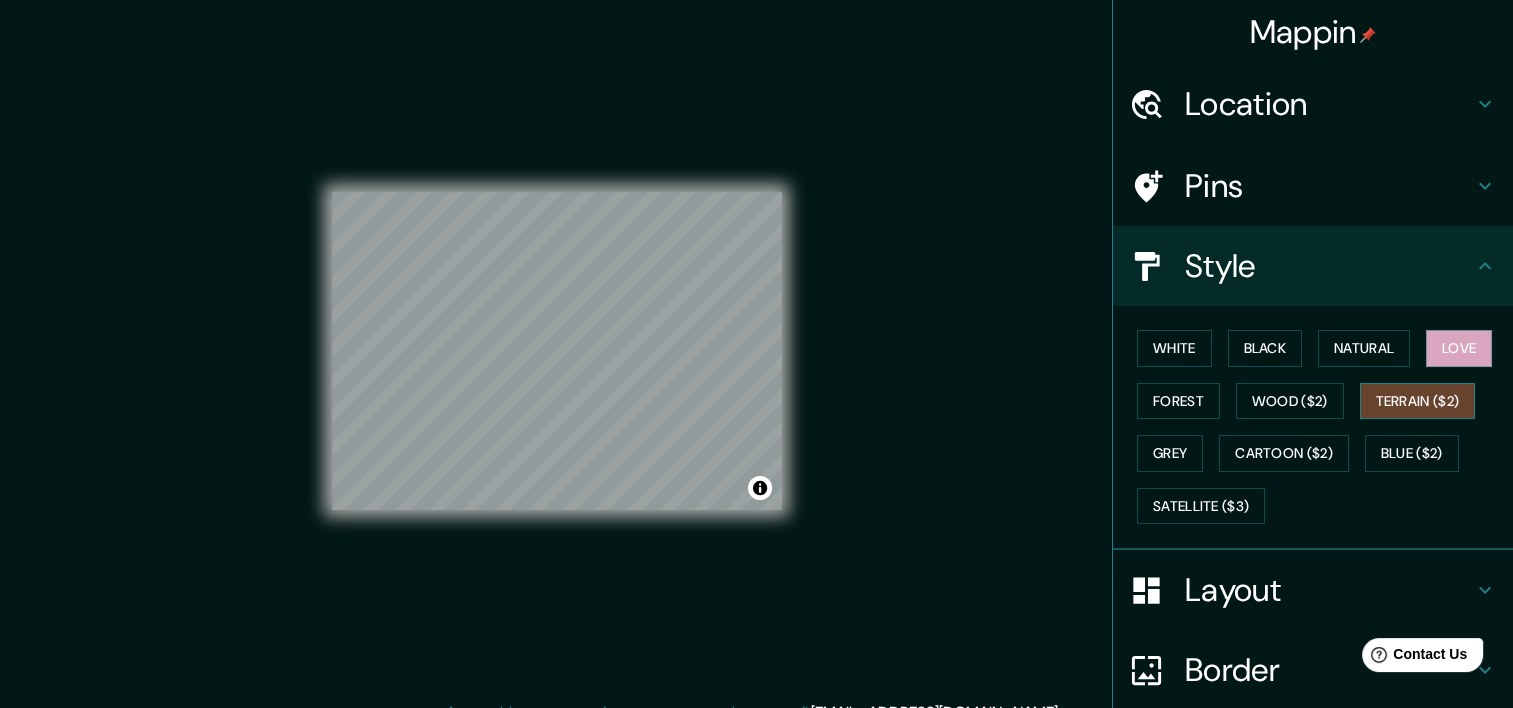 click on "Terrain ($2)" at bounding box center [1418, 401] 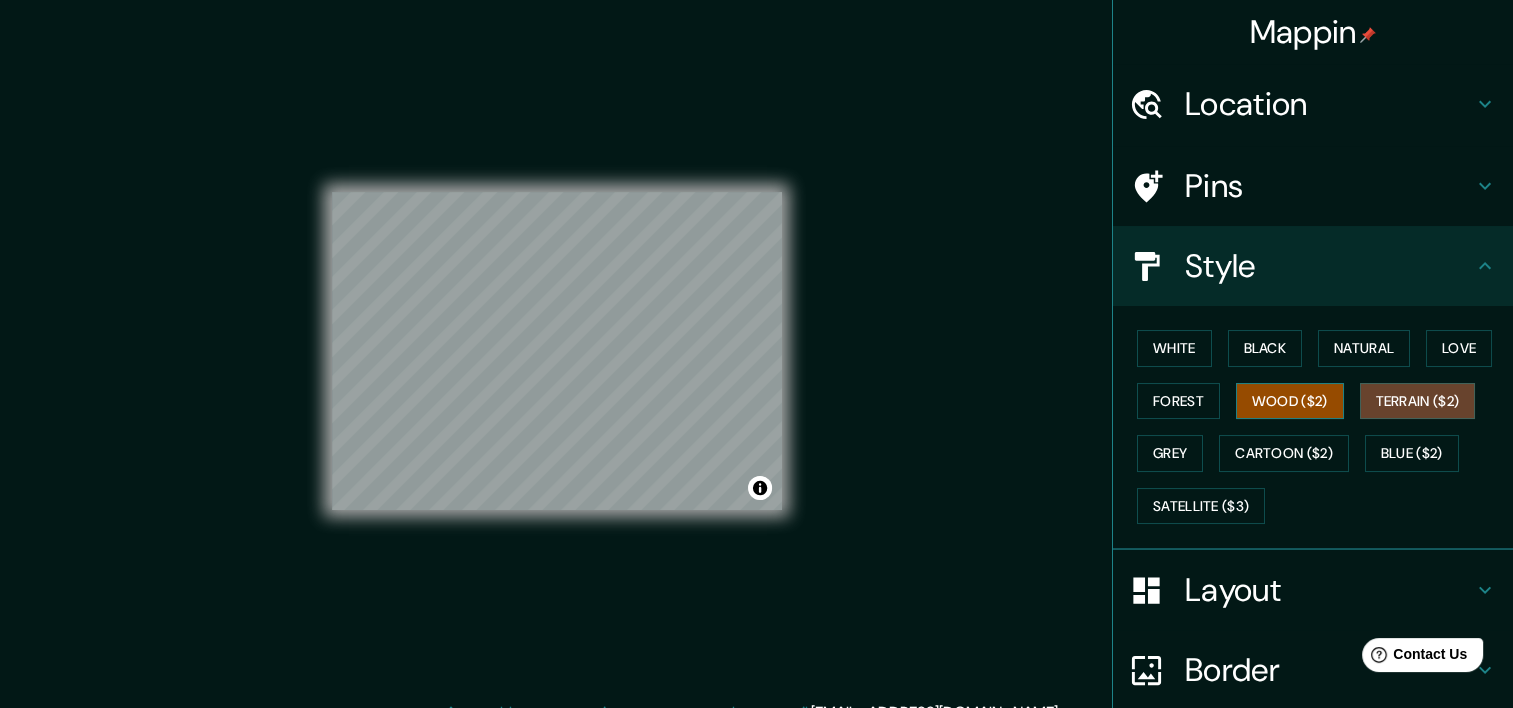 click on "Wood ($2)" at bounding box center (1290, 401) 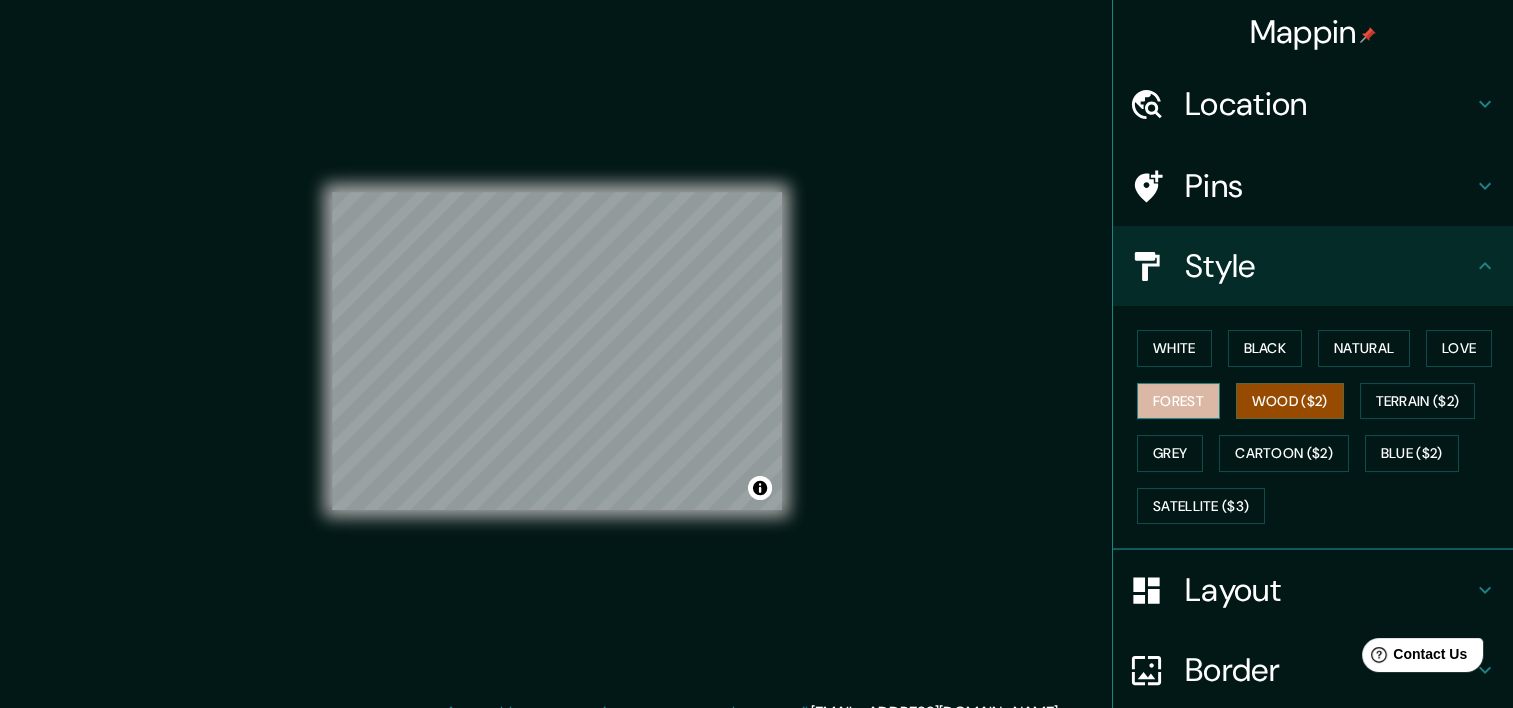 click on "Forest" at bounding box center (1178, 401) 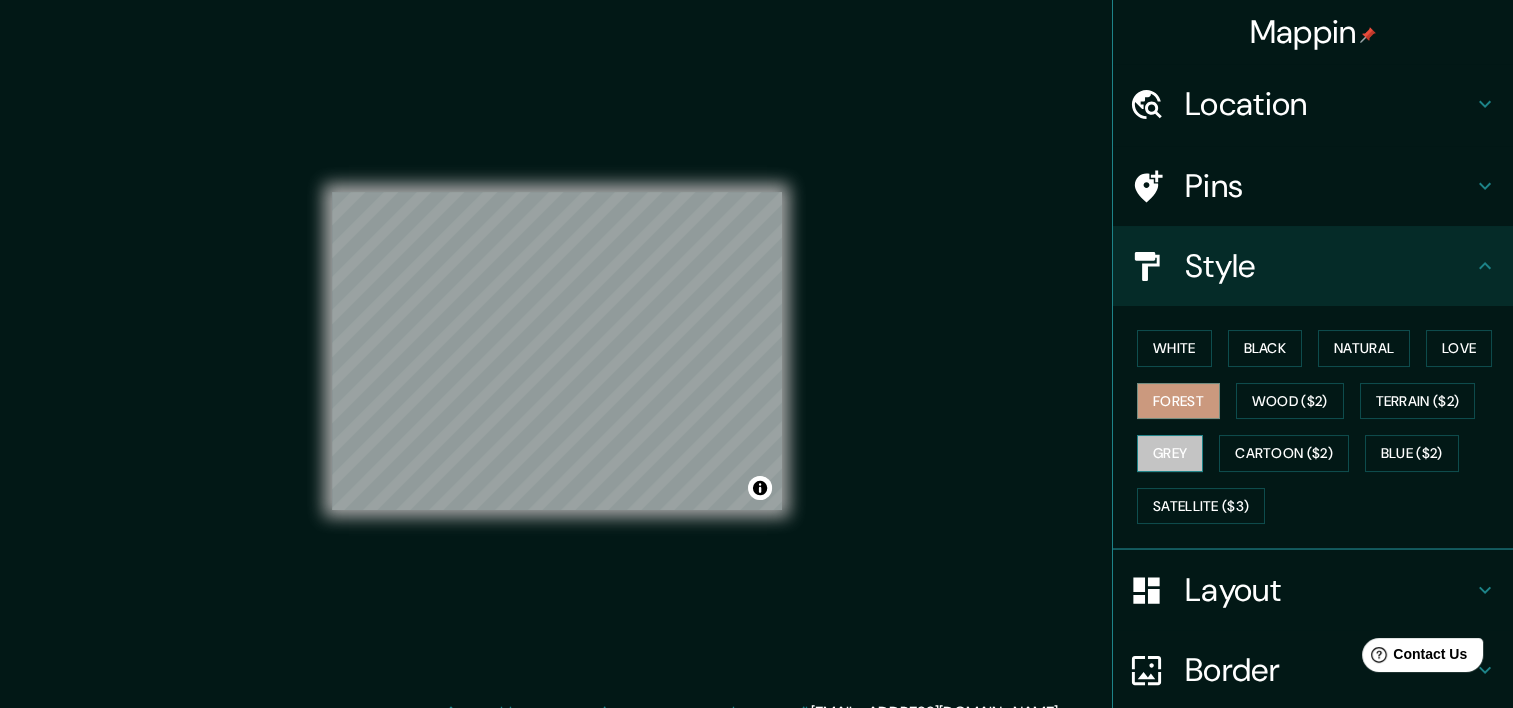 click on "Grey" at bounding box center (1170, 453) 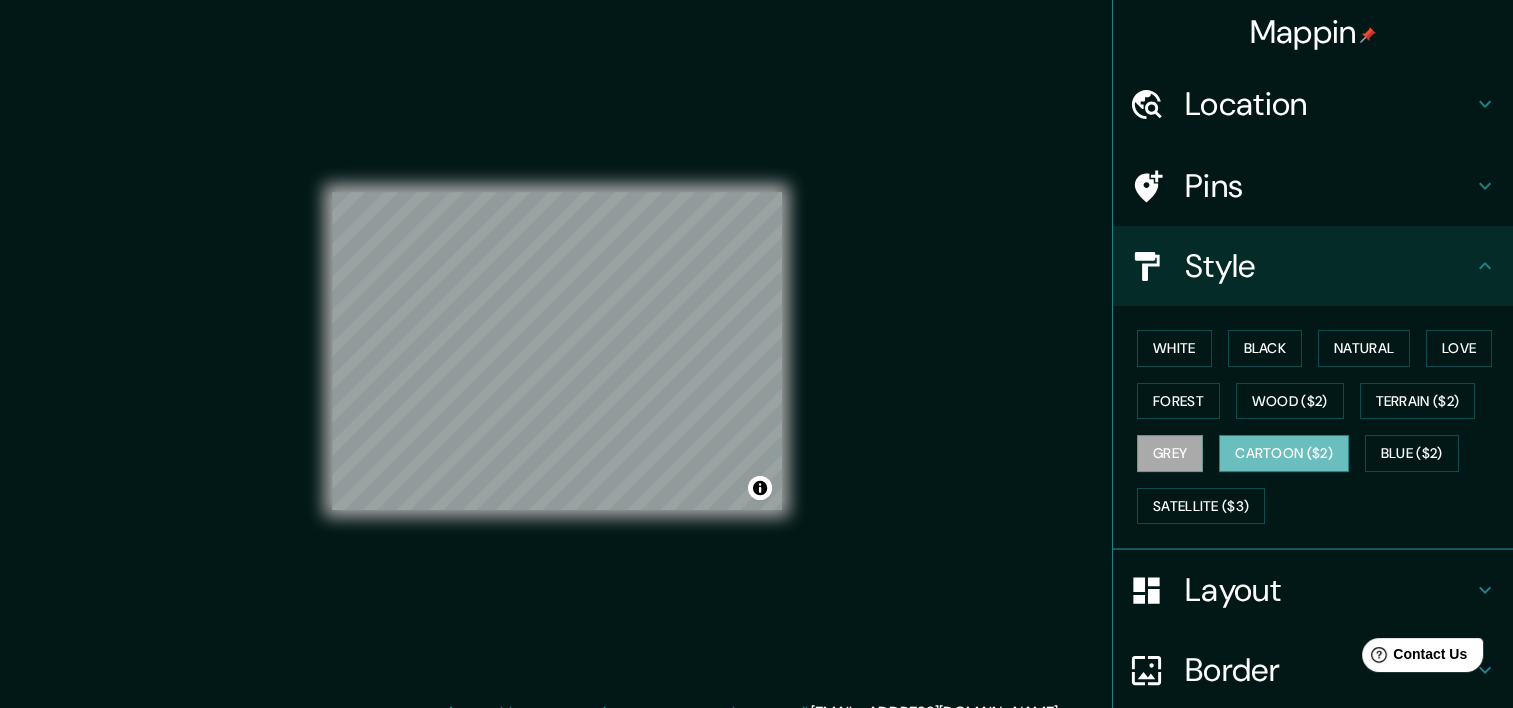 click on "Cartoon ($2)" at bounding box center [1284, 453] 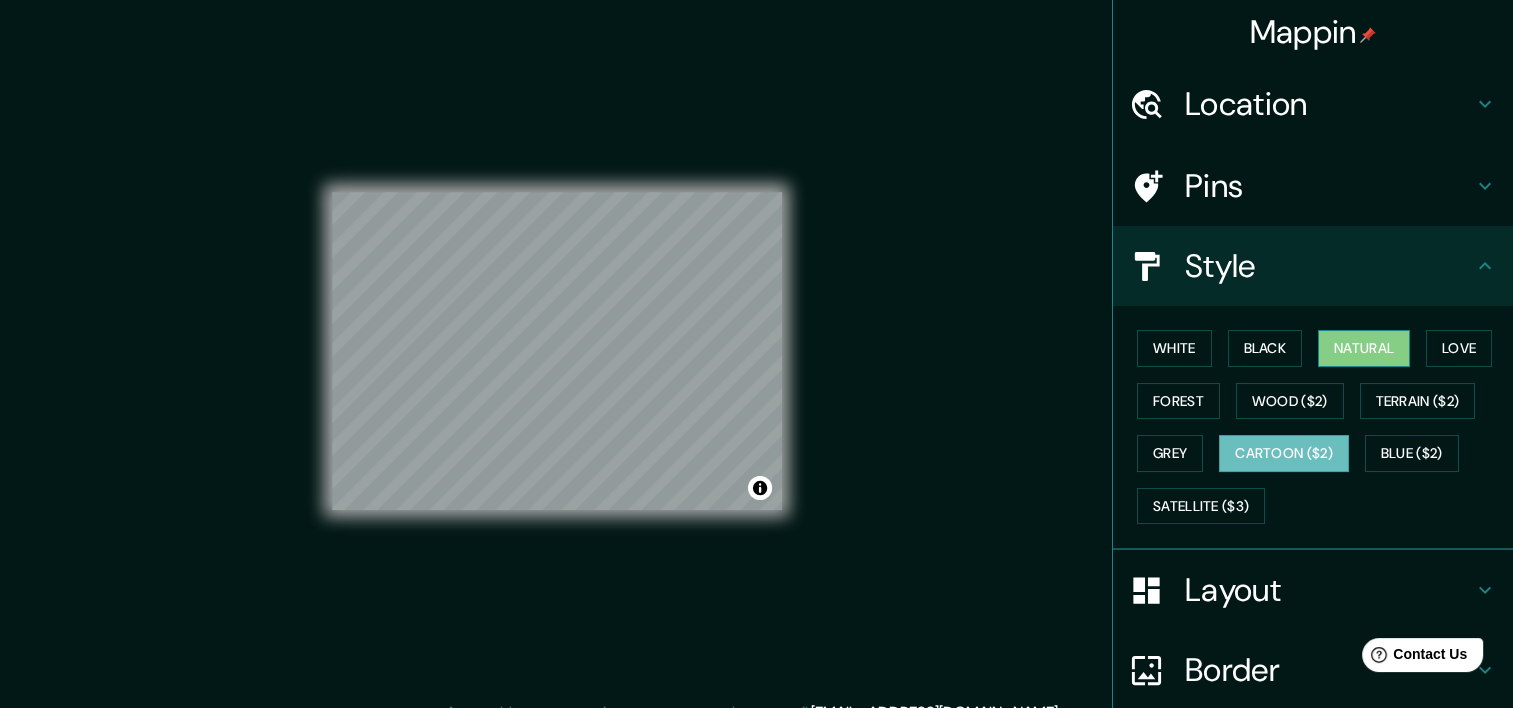 click on "Natural" at bounding box center (1364, 348) 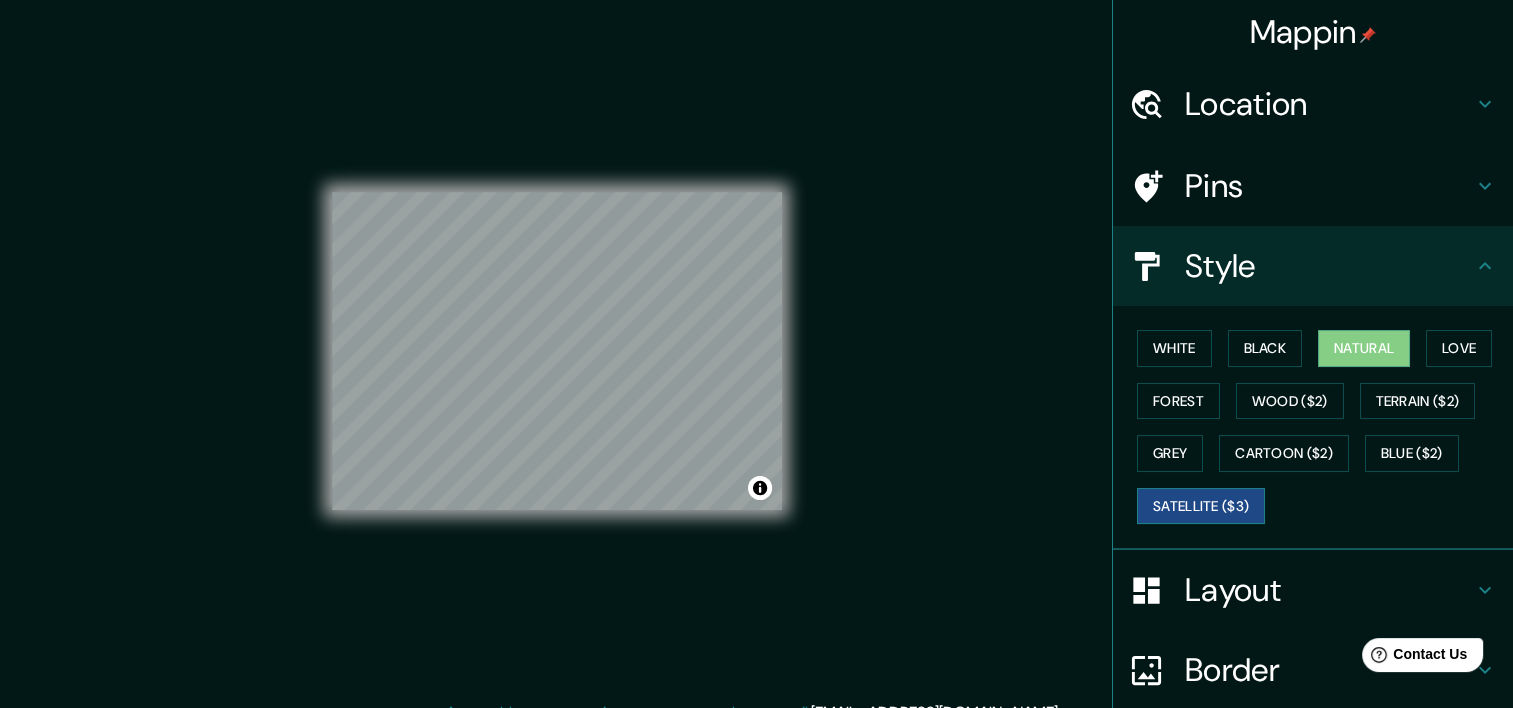 click on "Satellite ($3)" at bounding box center [1201, 506] 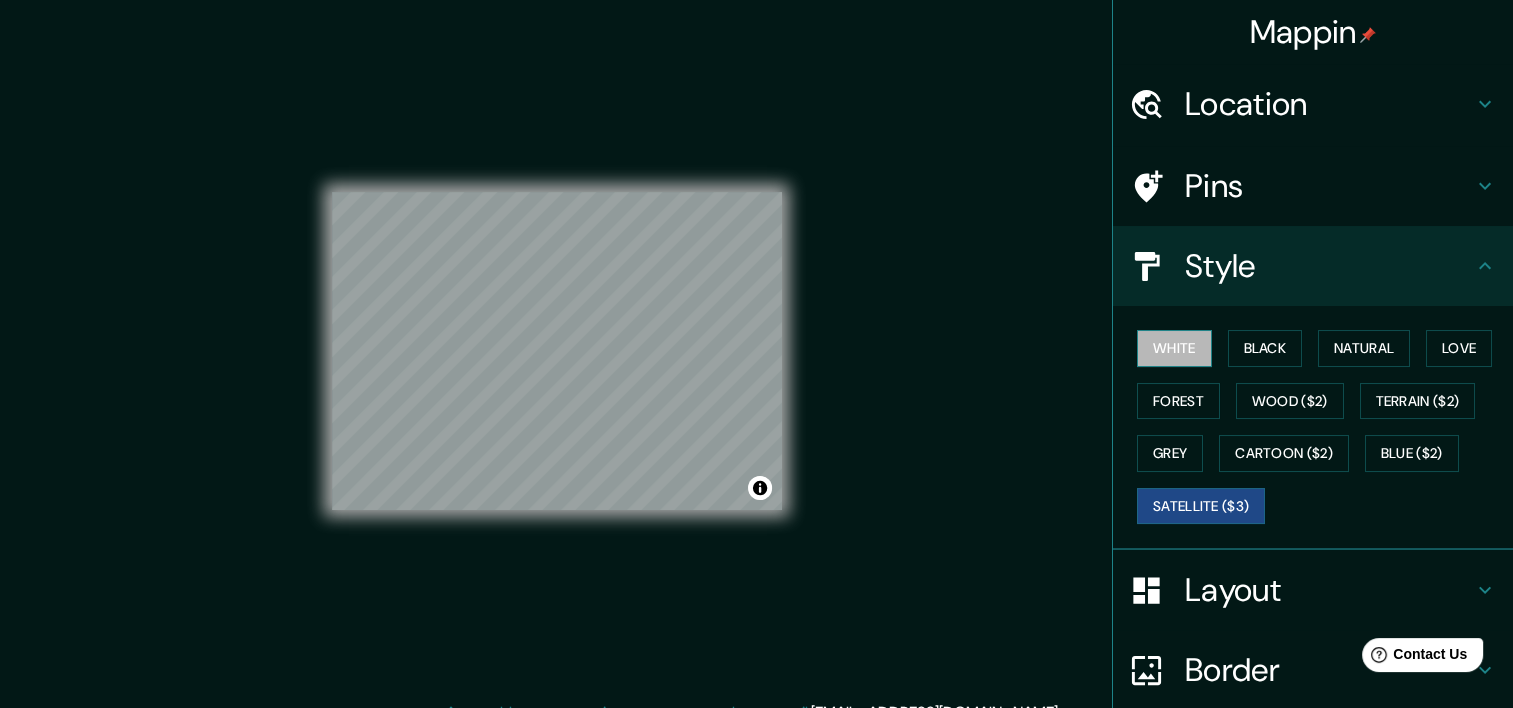 click on "White" at bounding box center (1174, 348) 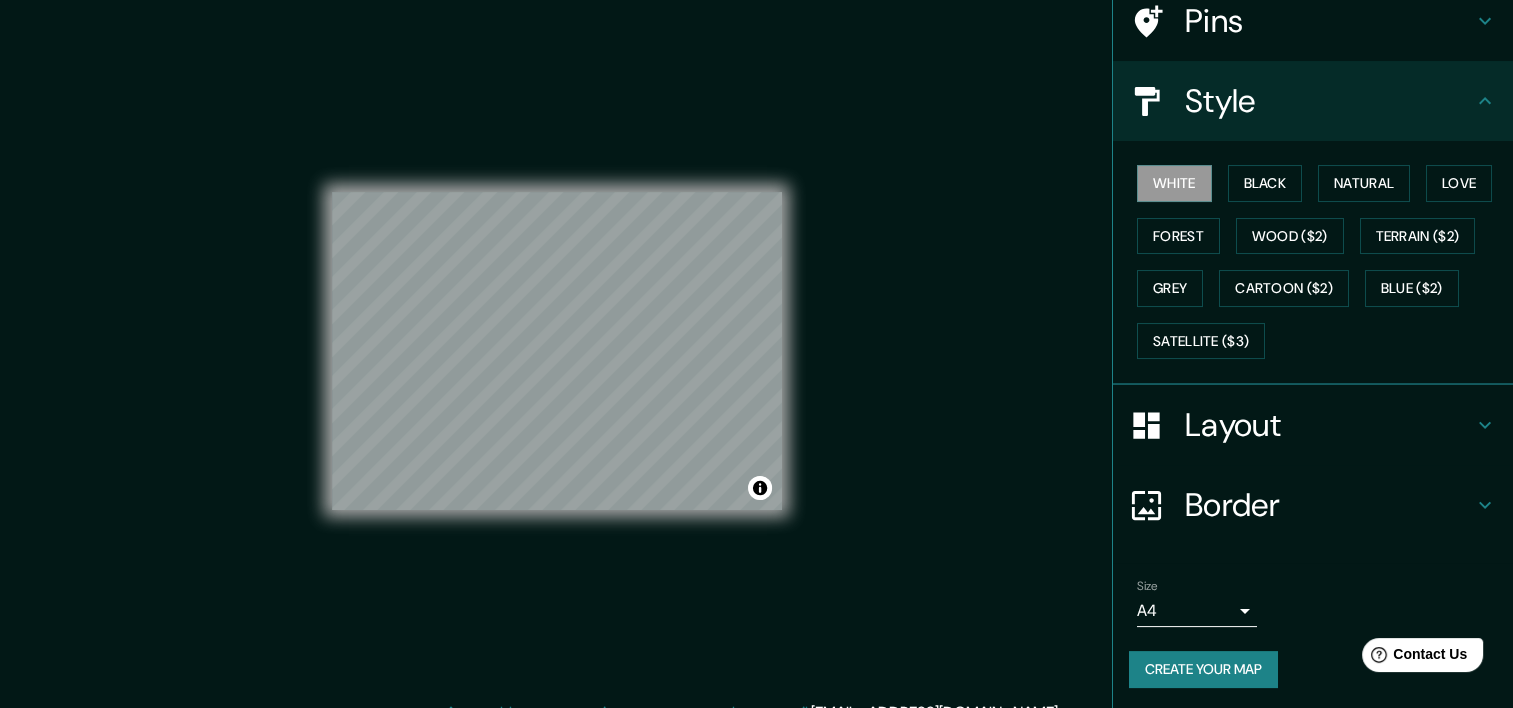click on "Border" at bounding box center [1329, 505] 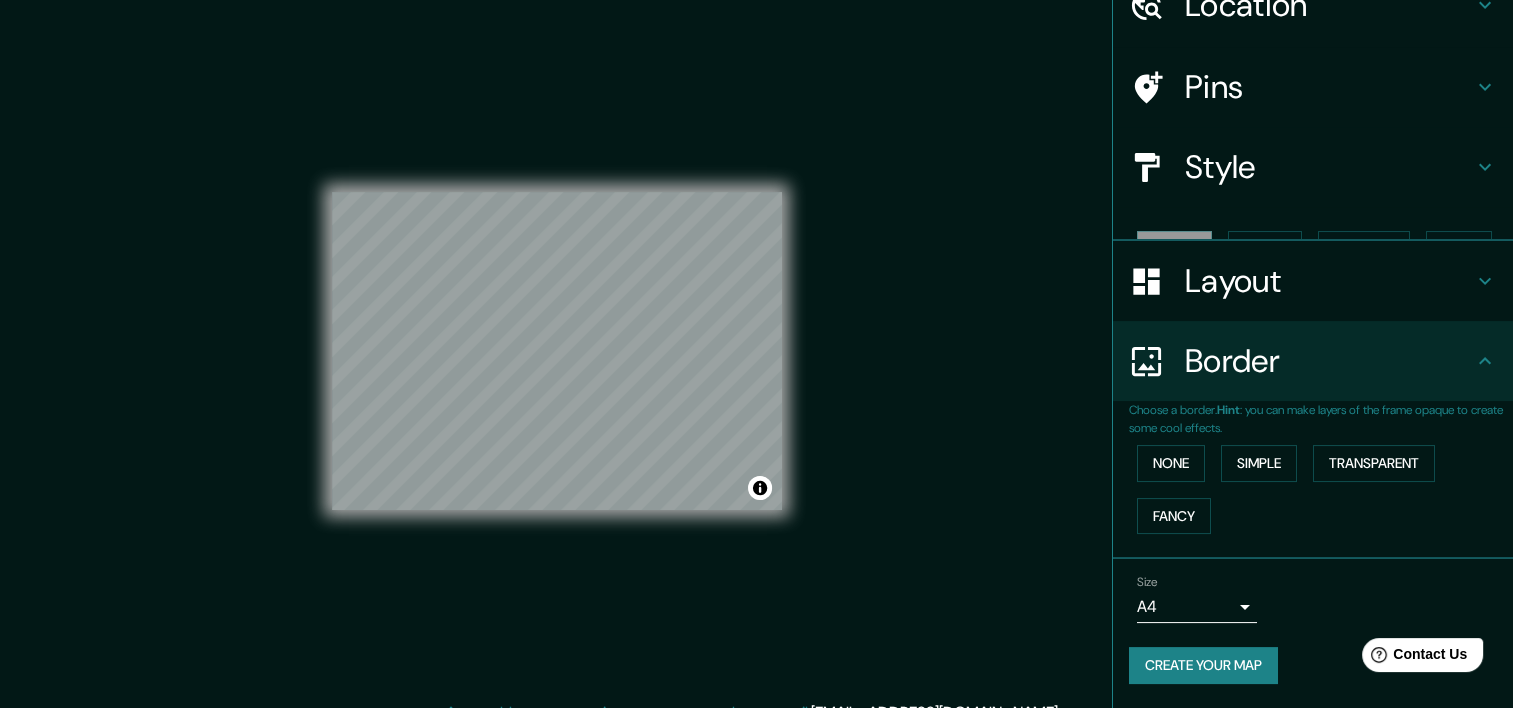 scroll, scrollTop: 64, scrollLeft: 0, axis: vertical 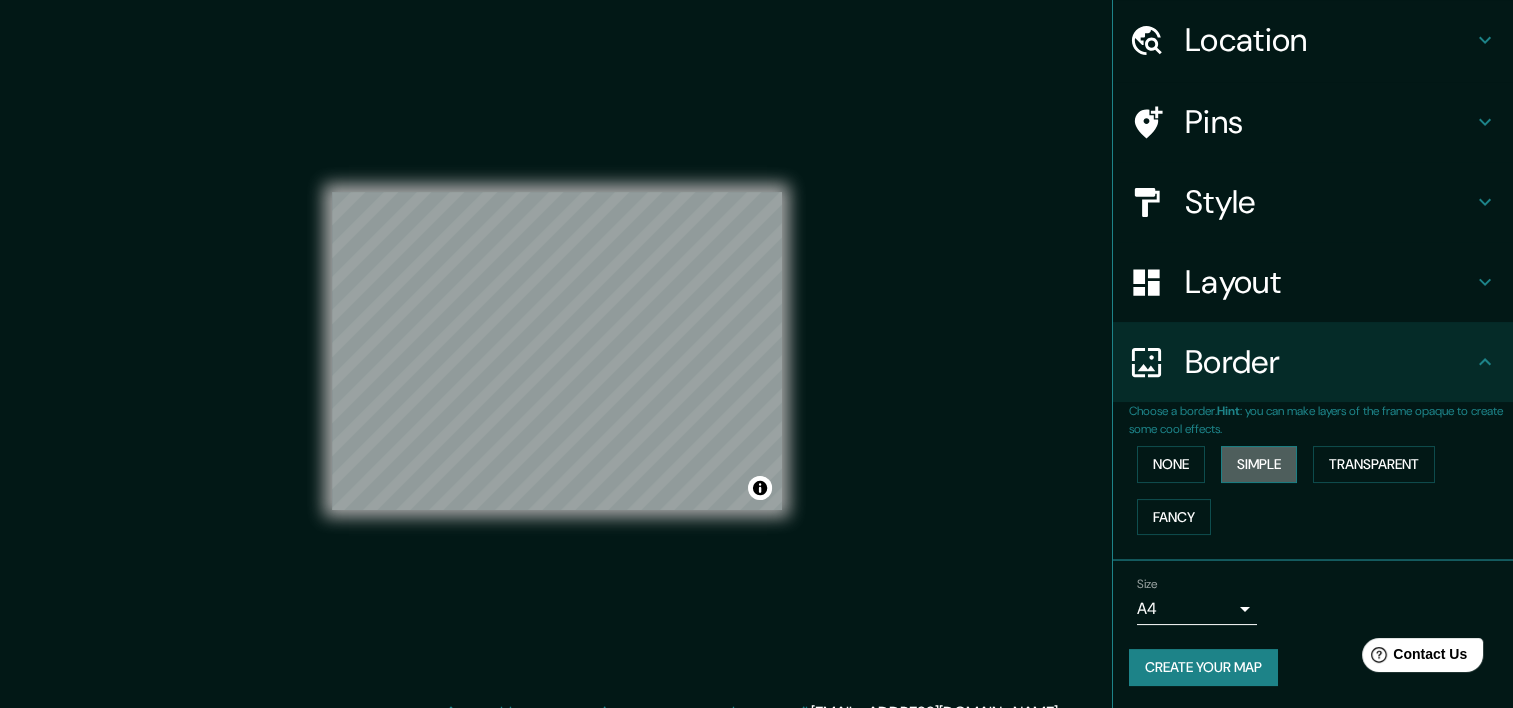 click on "Simple" at bounding box center (1259, 464) 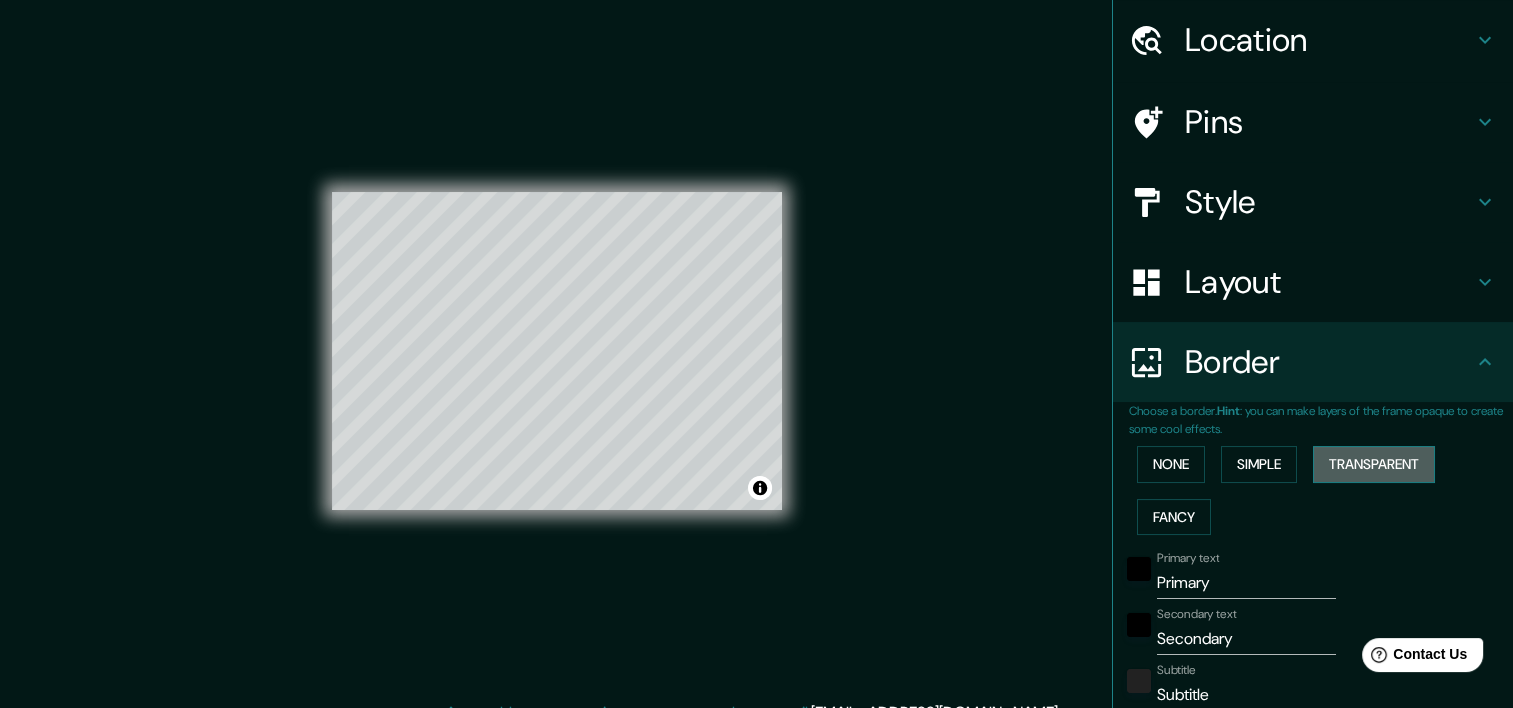 click on "Transparent" at bounding box center [1374, 464] 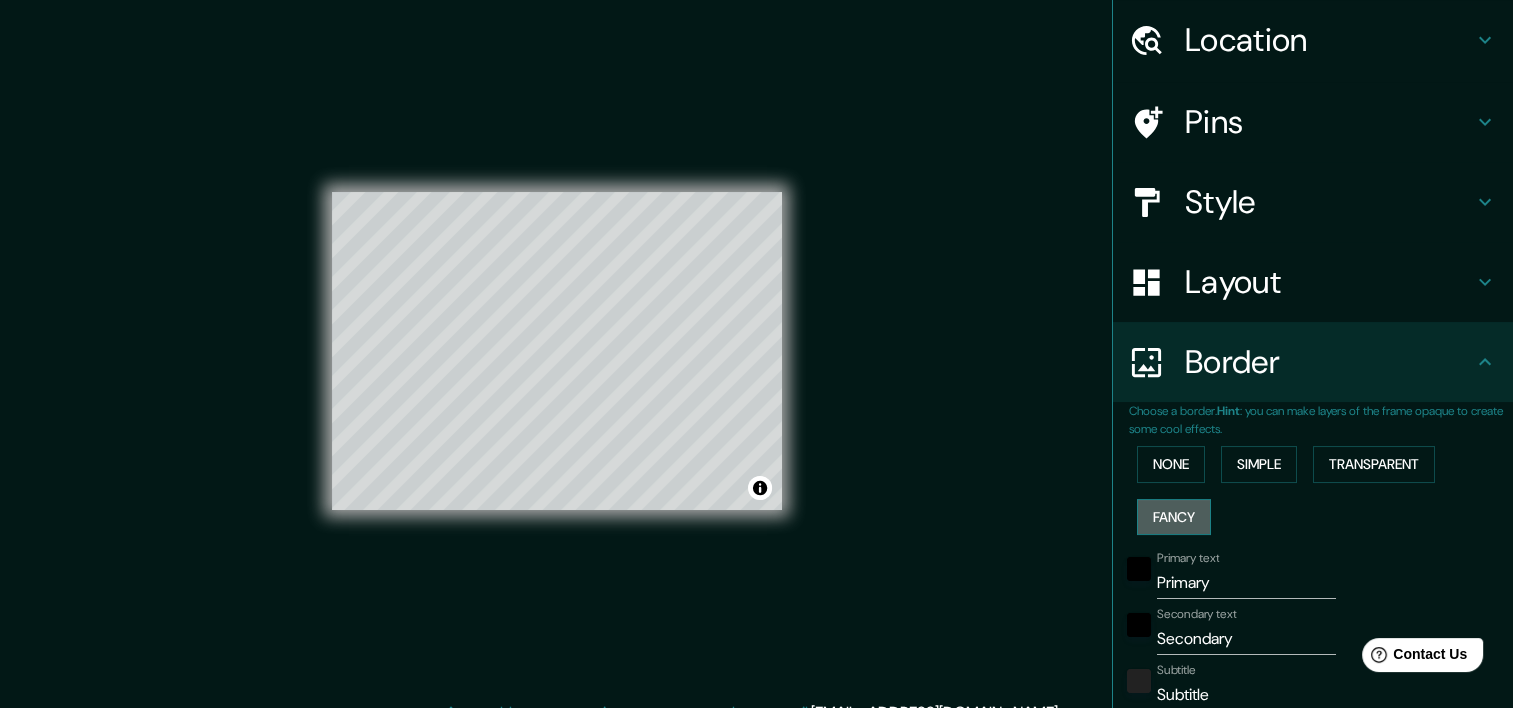click on "Fancy" at bounding box center (1174, 517) 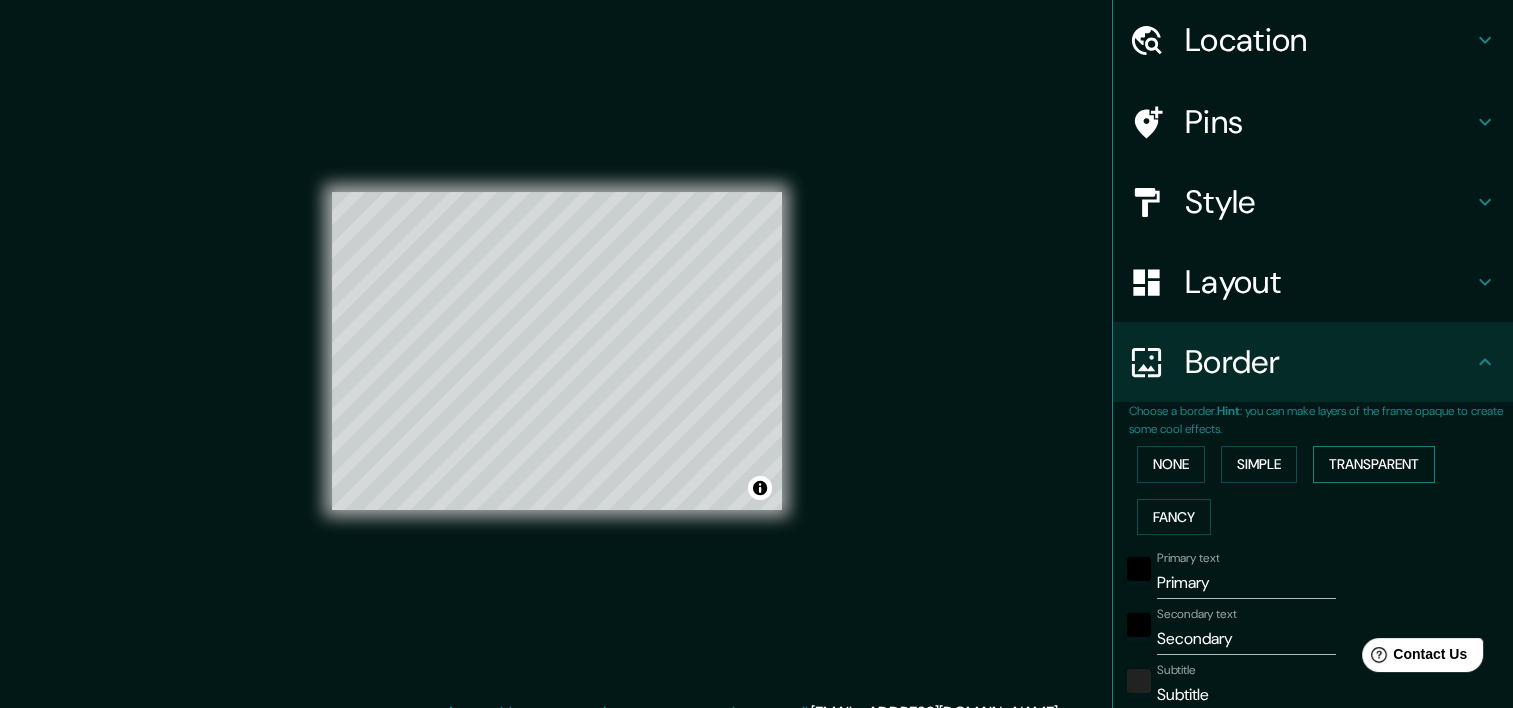 click on "Transparent" at bounding box center [1374, 464] 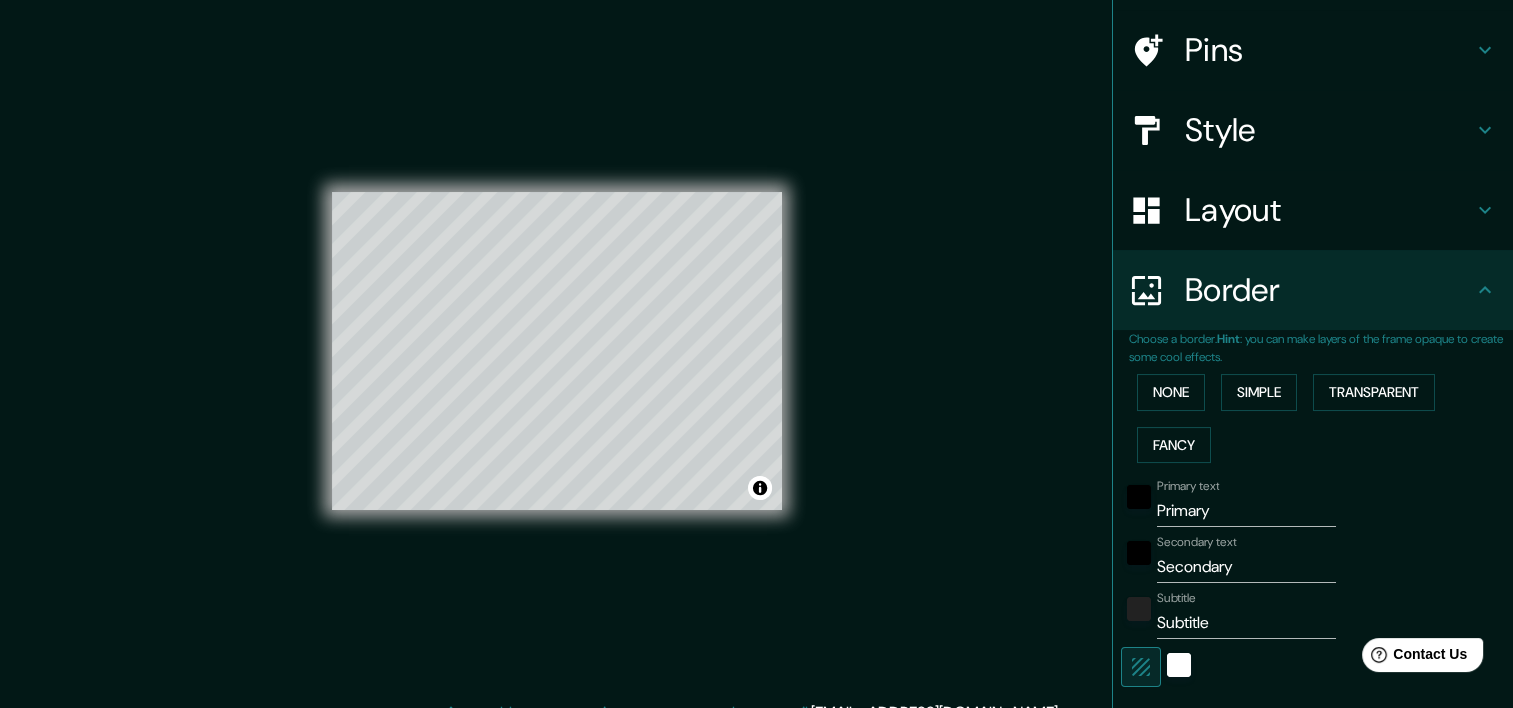 scroll, scrollTop: 164, scrollLeft: 0, axis: vertical 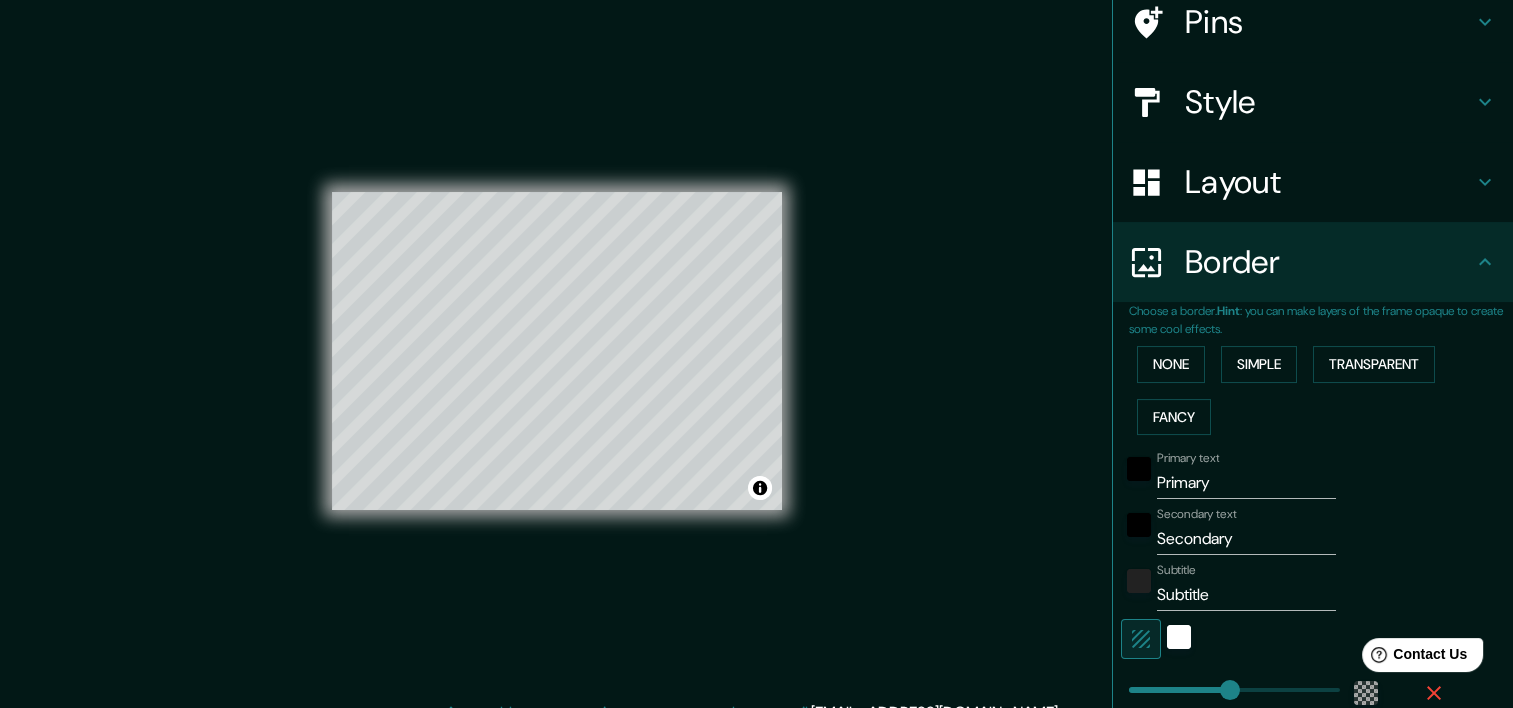 click on "Primary" at bounding box center (1246, 483) 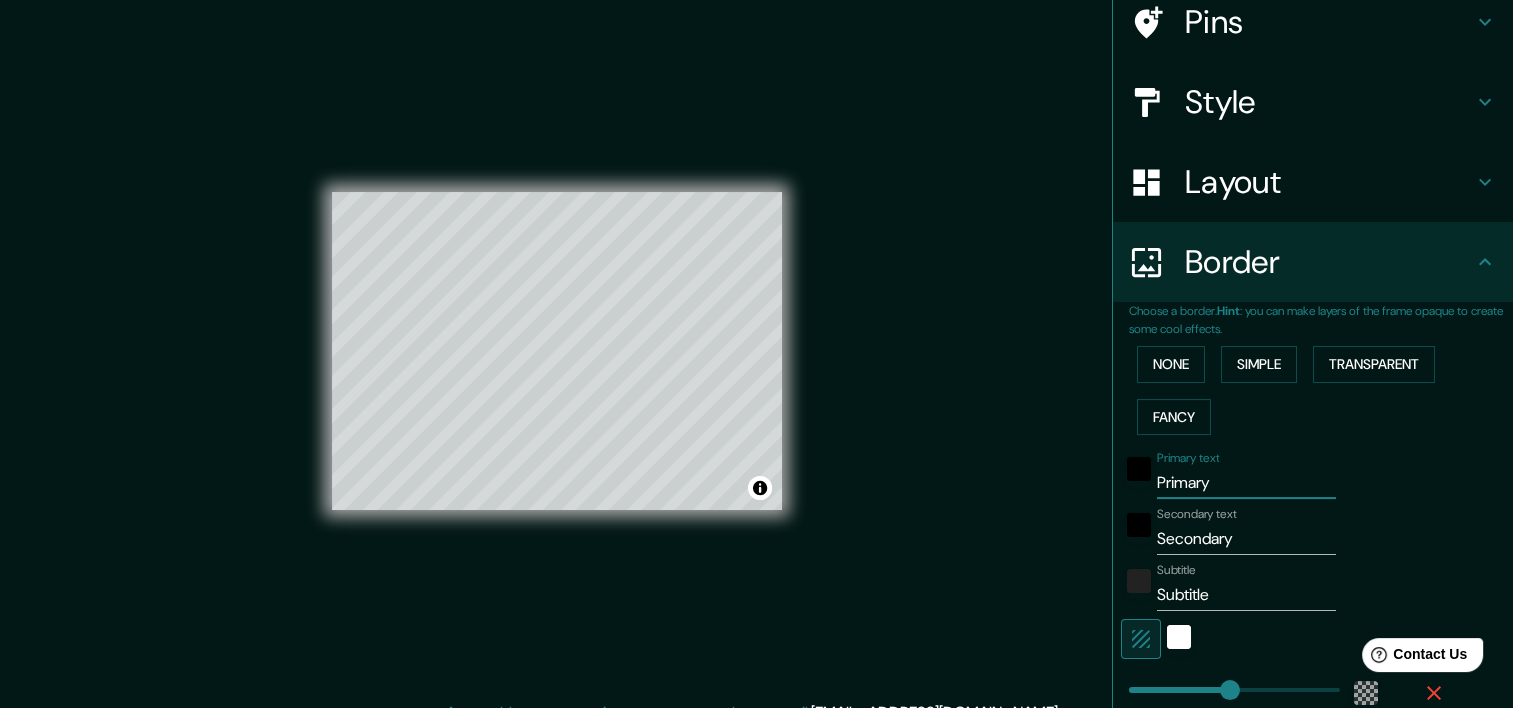drag, startPoint x: 1220, startPoint y: 483, endPoint x: 953, endPoint y: 468, distance: 267.42102 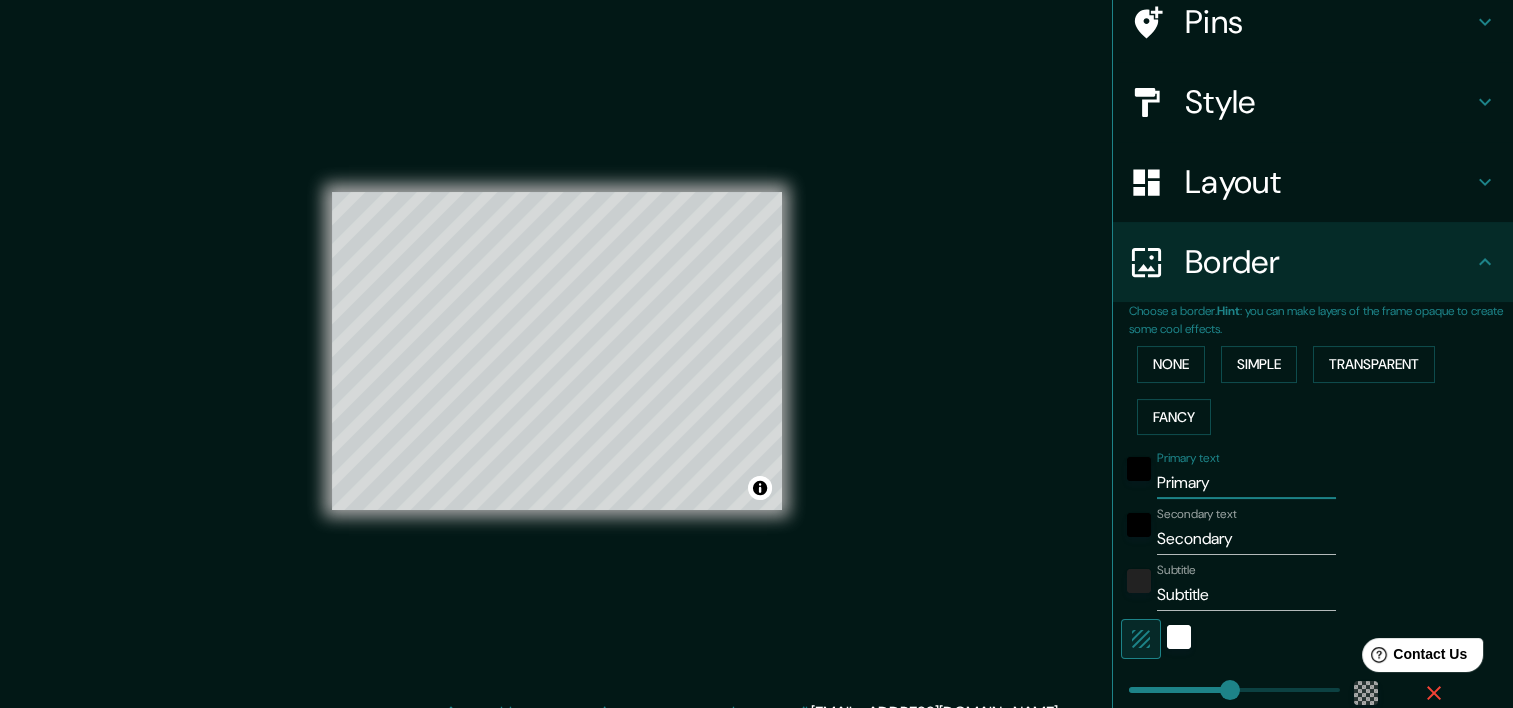 click on "Mappin Location Pins Style Layout Border Choose a border.  Hint : you can make layers of the frame opaque to create some cool effects. None Simple Transparent Fancy Primary text Primary Secondary text Secondary Subtitle Subtitle Add frame layer Size A4 single Create your map © Mapbox   © OpenStreetMap   Improve this map Any problems, suggestions, or concerns please email    [EMAIL_ADDRESS][DOMAIN_NAME] . . ." at bounding box center [756, 366] 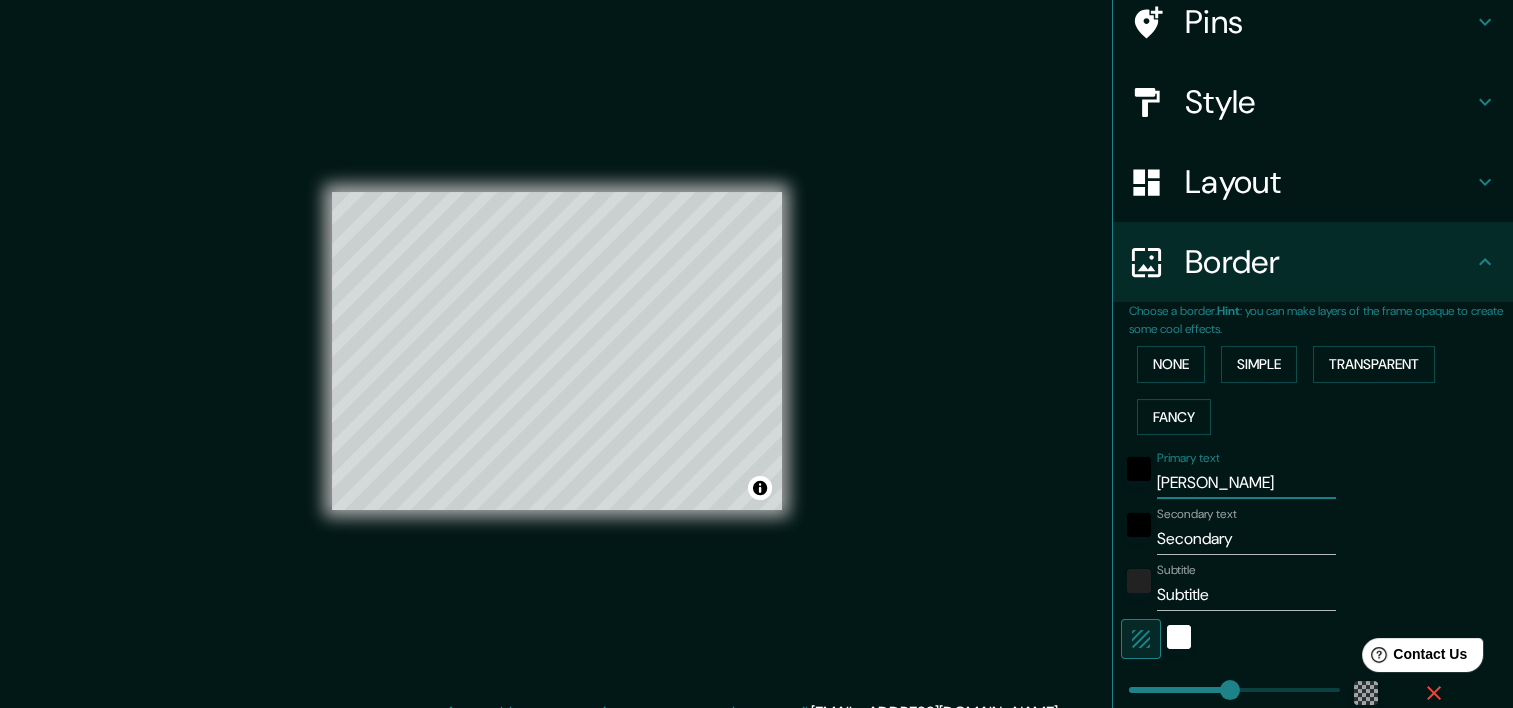 type on "[PERSON_NAME]" 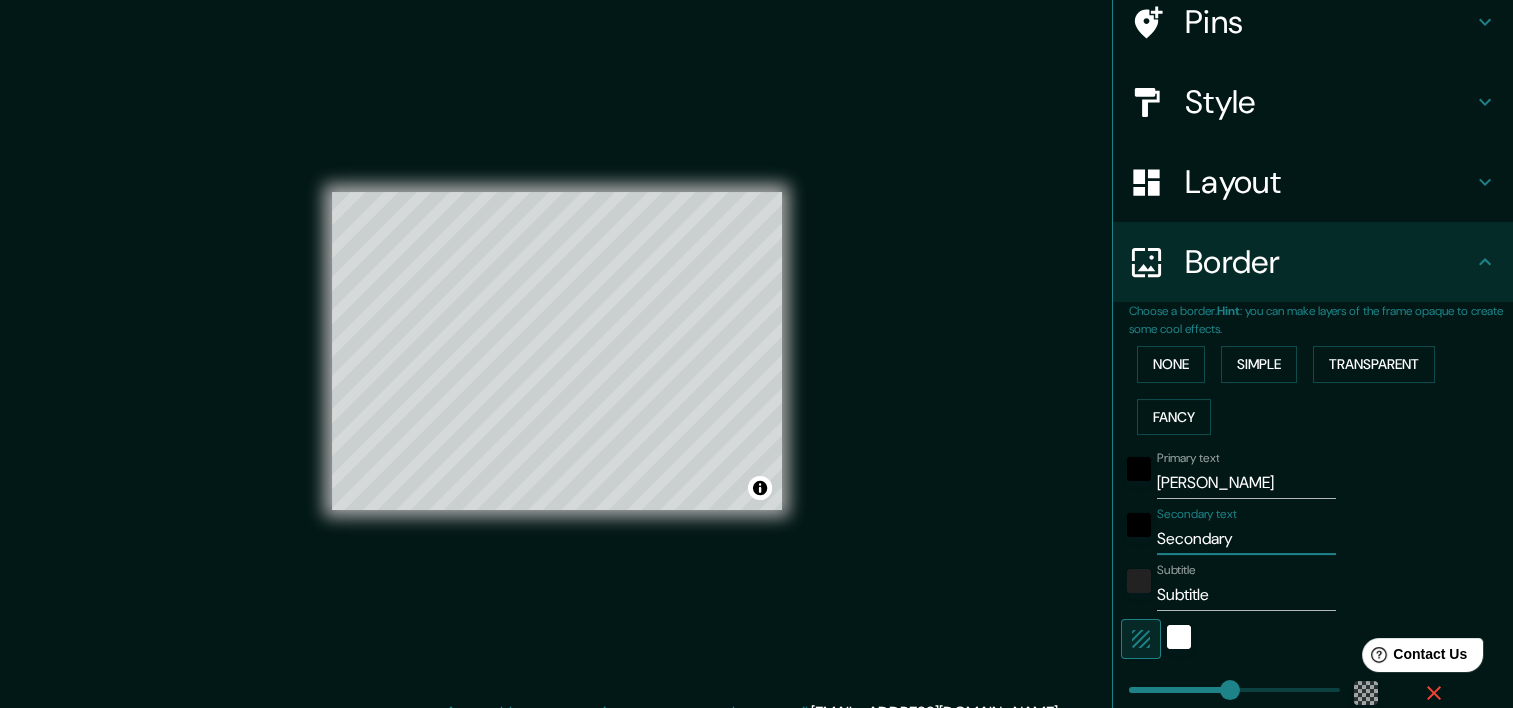 drag, startPoint x: 1217, startPoint y: 551, endPoint x: 1097, endPoint y: 548, distance: 120.03749 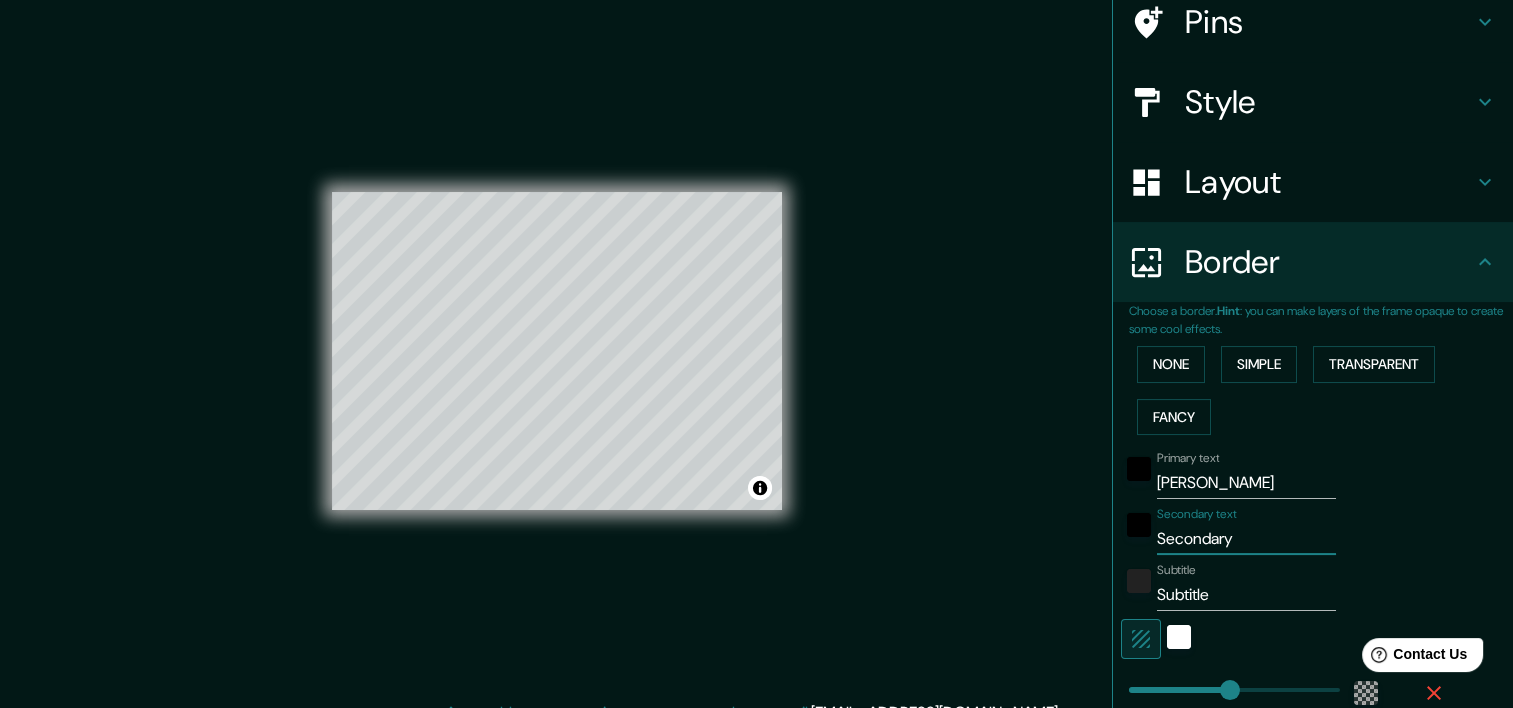 click on "Choose a border.  Hint : you can make layers of the frame opaque to create some cool effects. None Simple Transparent Fancy Primary text [PERSON_NAME] Secondary text Secondary Subtitle Subtitle Add frame layer" at bounding box center [1313, 564] 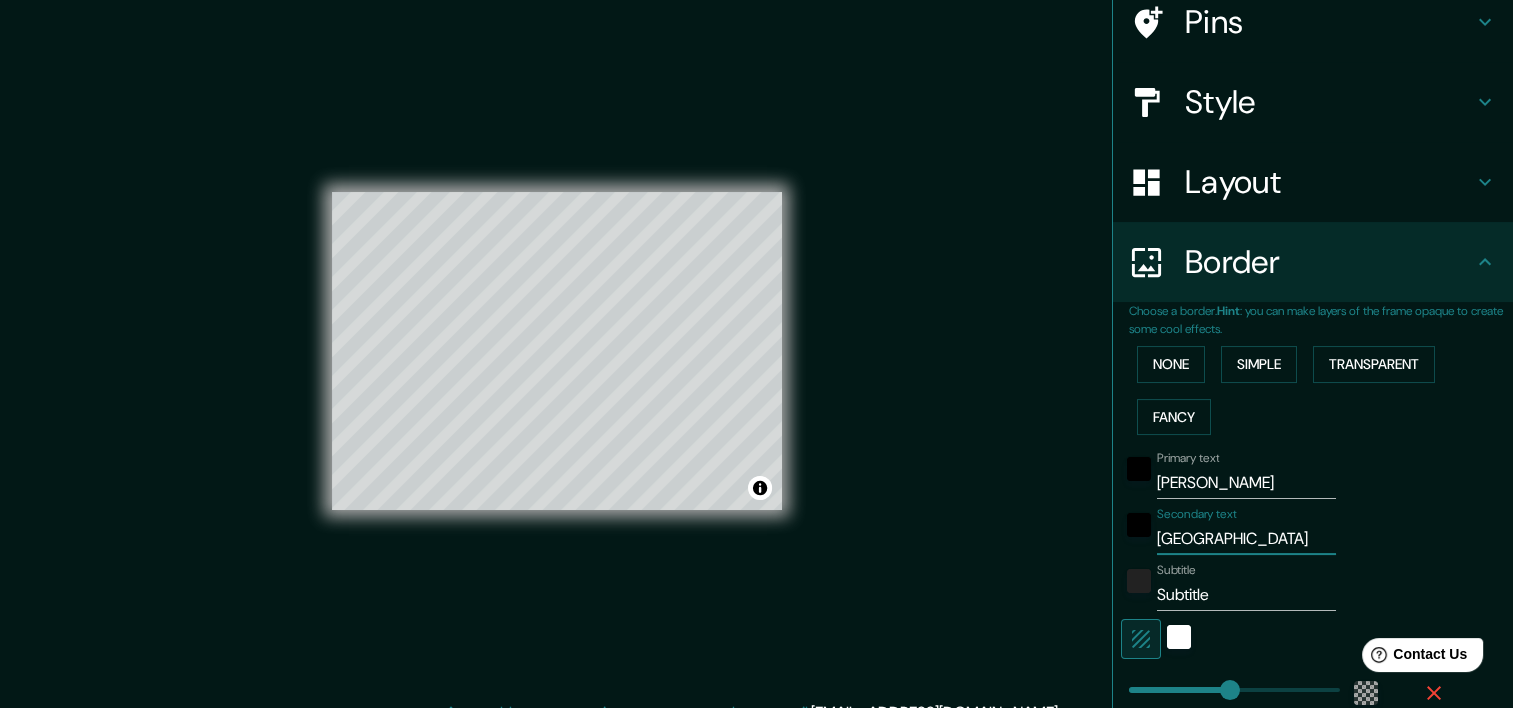 type on "[GEOGRAPHIC_DATA]" 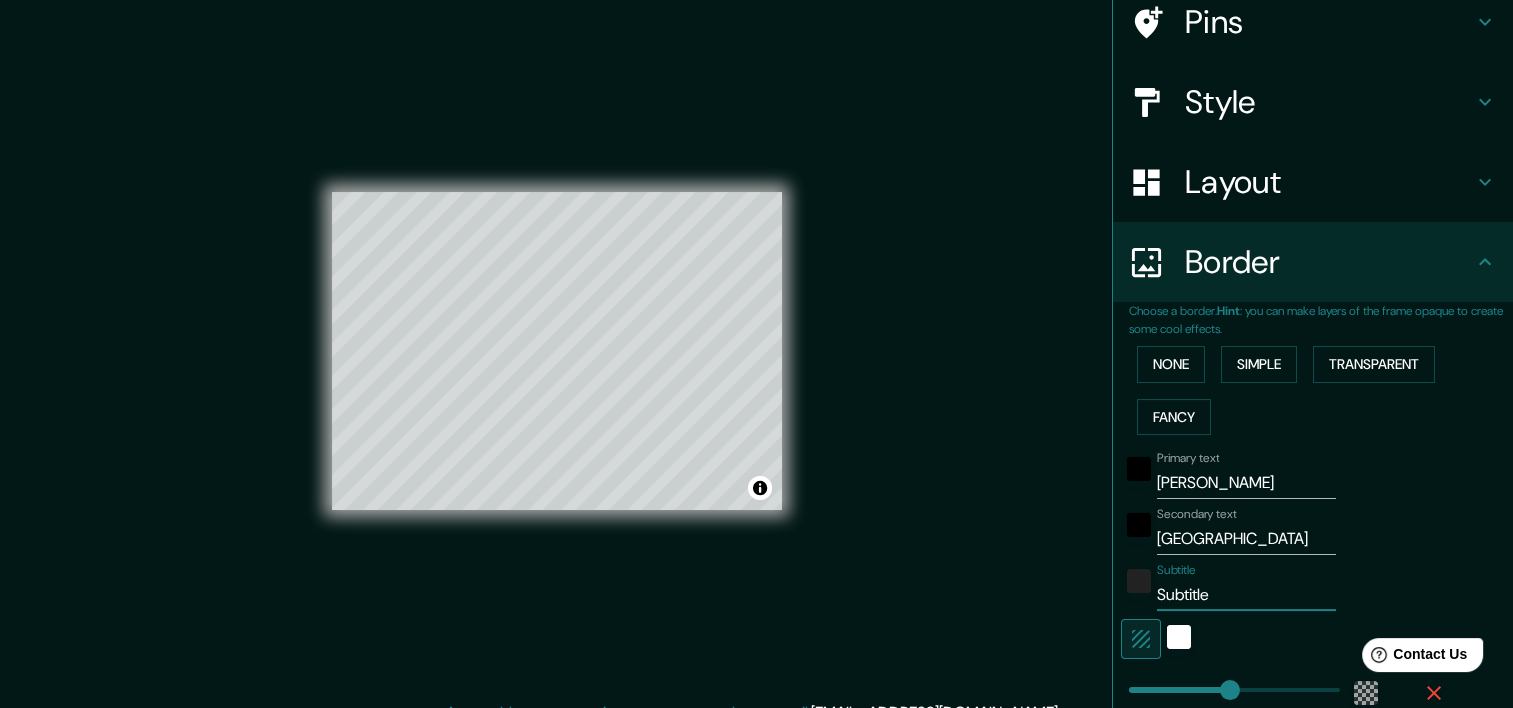 drag, startPoint x: 1225, startPoint y: 585, endPoint x: 1104, endPoint y: 597, distance: 121.59358 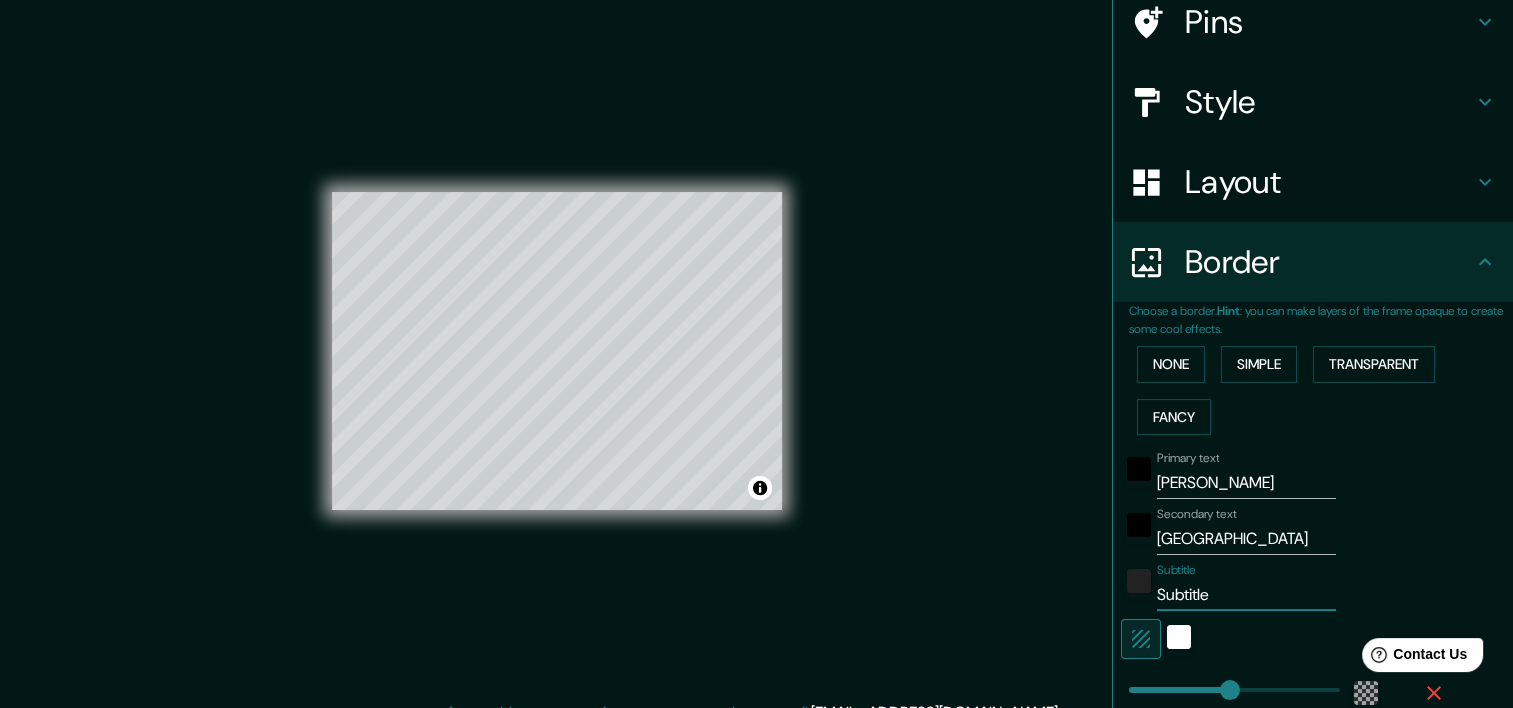 click on "Choose a border.  Hint : you can make layers of the frame opaque to create some cool effects. None Simple Transparent Fancy Primary text [PERSON_NAME] Secondary text COSTA RICA Subtitle Subtitle Add frame layer" at bounding box center [1313, 564] 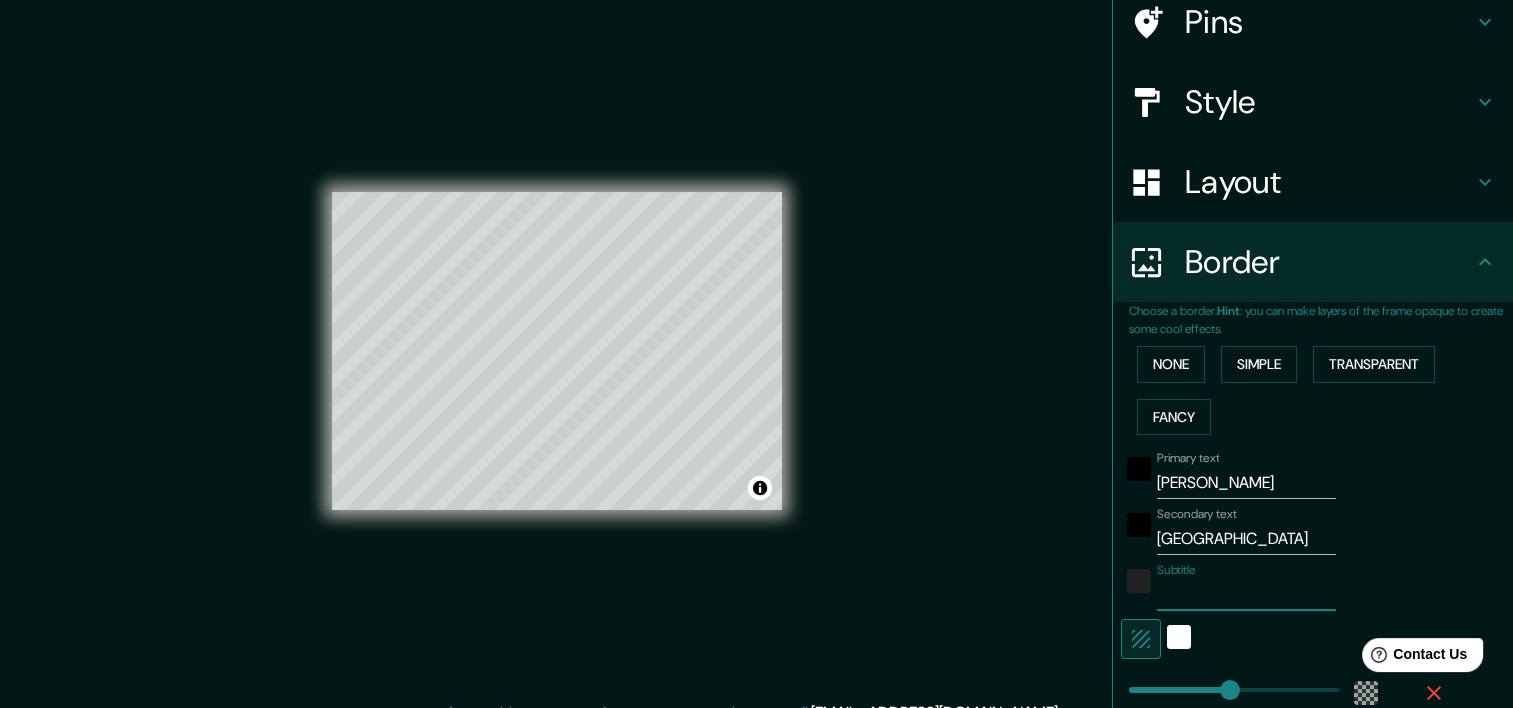 type 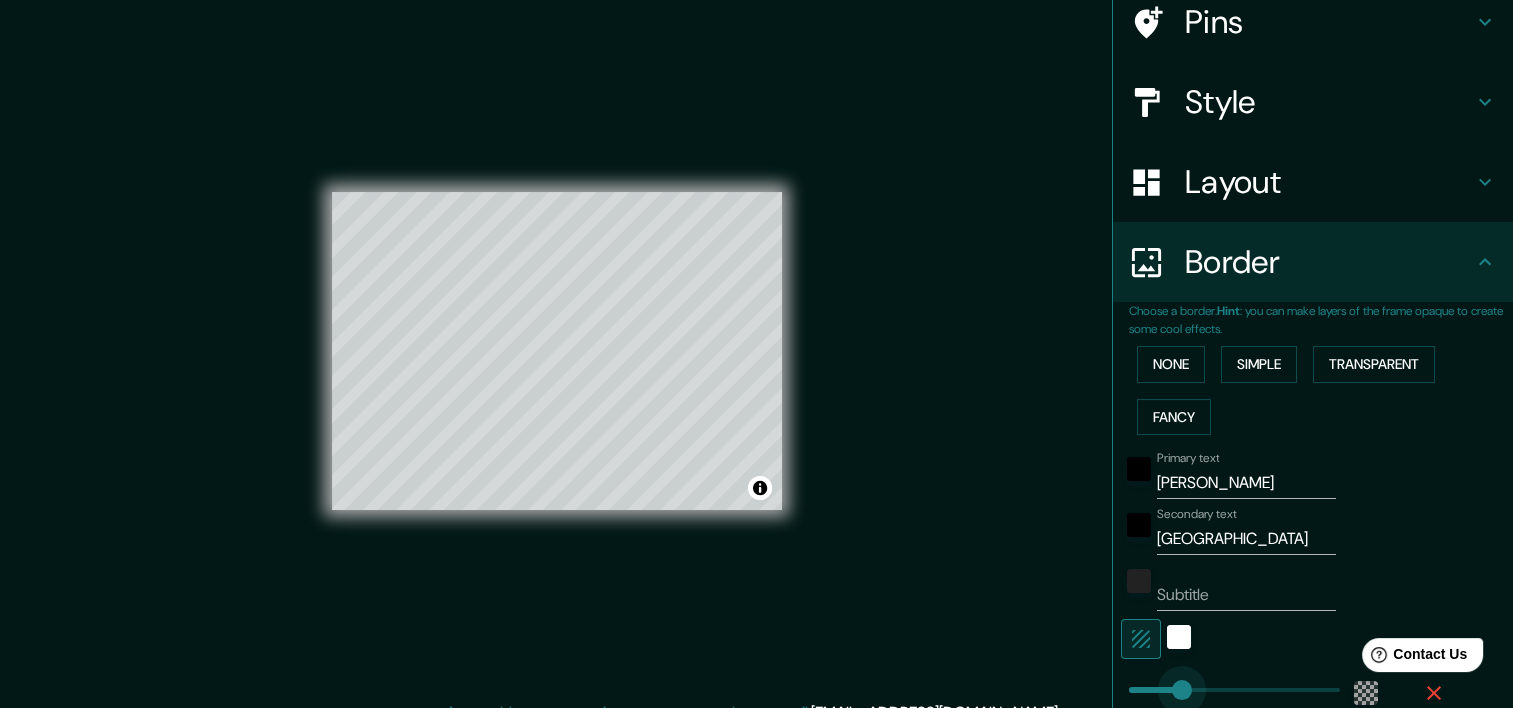 type on "106" 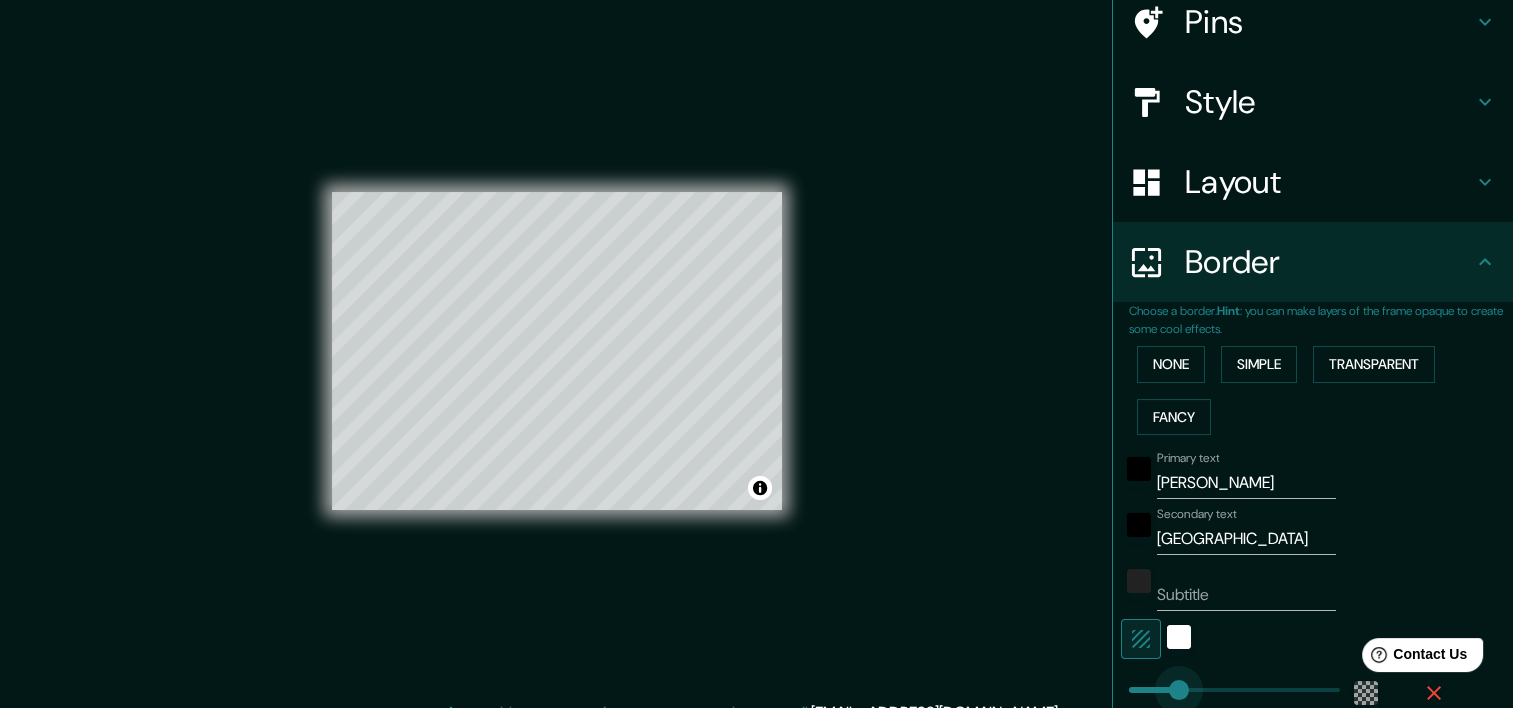 drag, startPoint x: 1206, startPoint y: 684, endPoint x: 1163, endPoint y: 685, distance: 43.011627 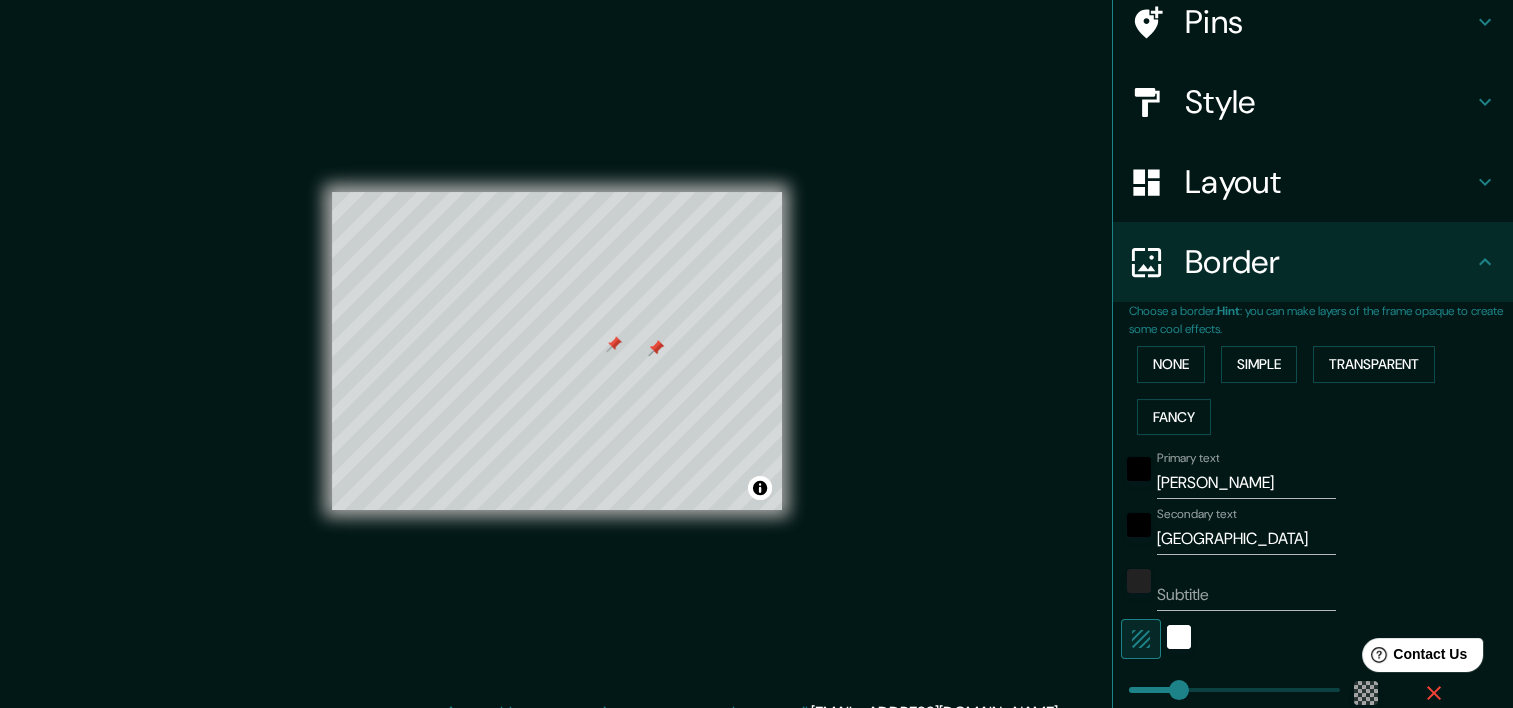 drag, startPoint x: 792, startPoint y: 457, endPoint x: 924, endPoint y: 308, distance: 199.06029 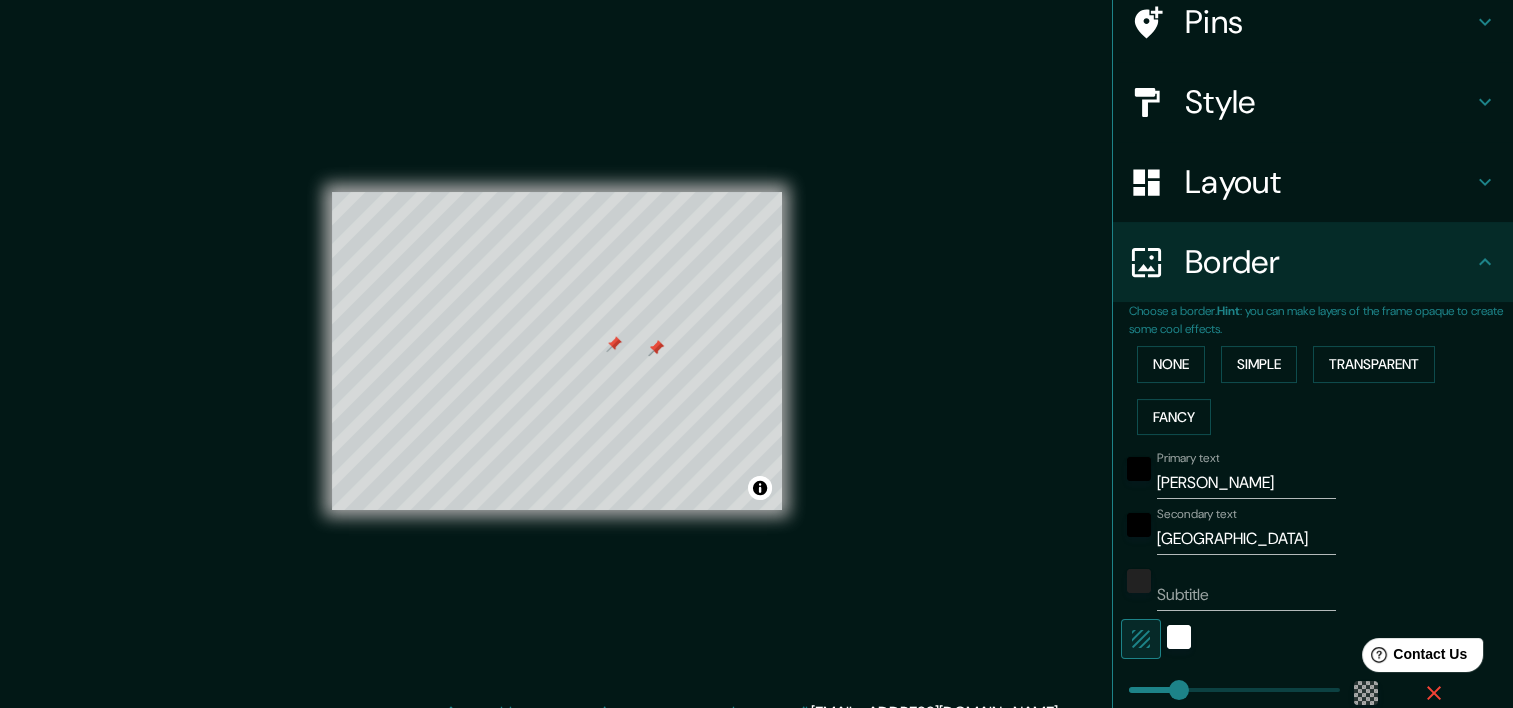 click on "Mappin Location Pins Style Layout Border Choose a border.  Hint : you can make layers of the frame opaque to create some cool effects. None Simple Transparent Fancy Primary text [PERSON_NAME] Secondary text COSTA RICA Subtitle Add frame layer Size A4 single Create your map © Mapbox   © OpenStreetMap   Improve this map Any problems, suggestions, or concerns please email    [EMAIL_ADDRESS][DOMAIN_NAME] . . ." at bounding box center (756, 366) 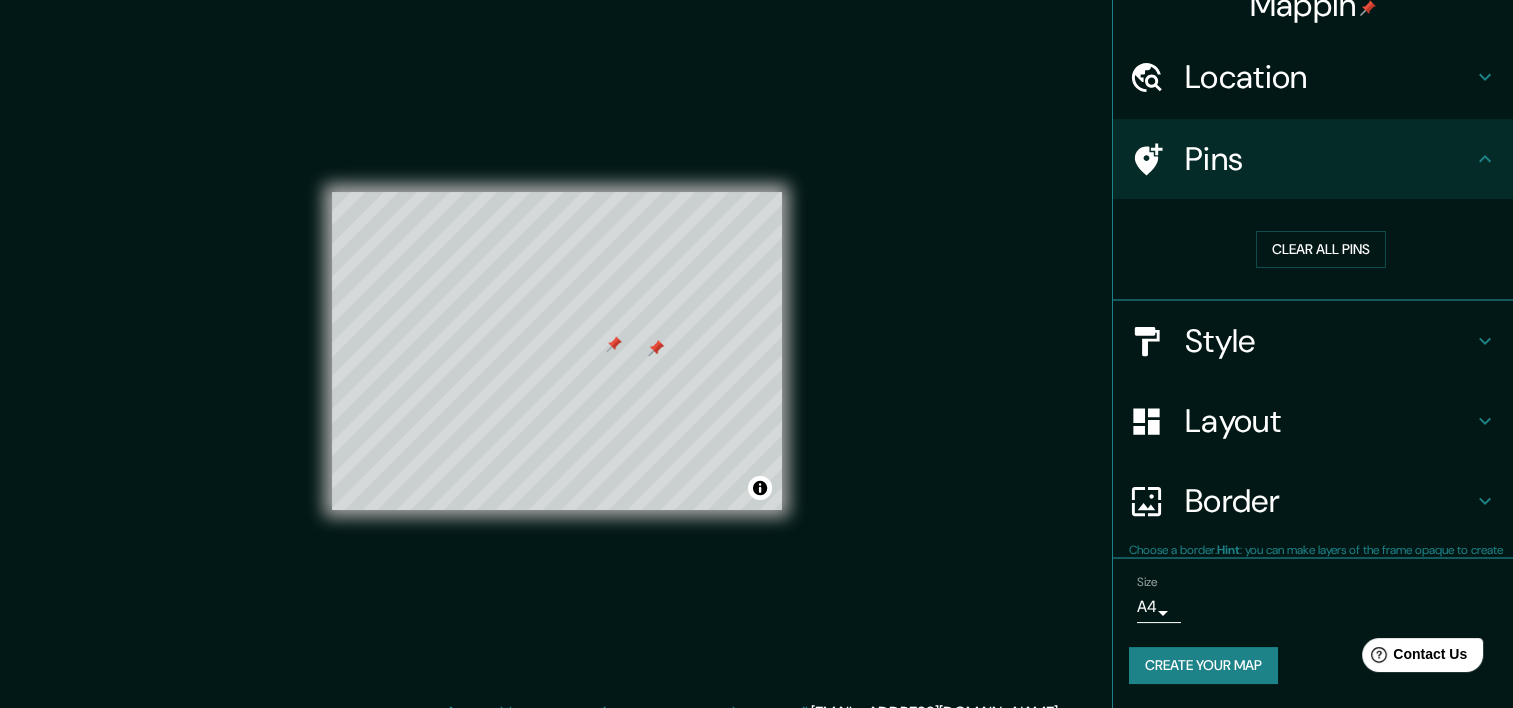 scroll, scrollTop: 25, scrollLeft: 0, axis: vertical 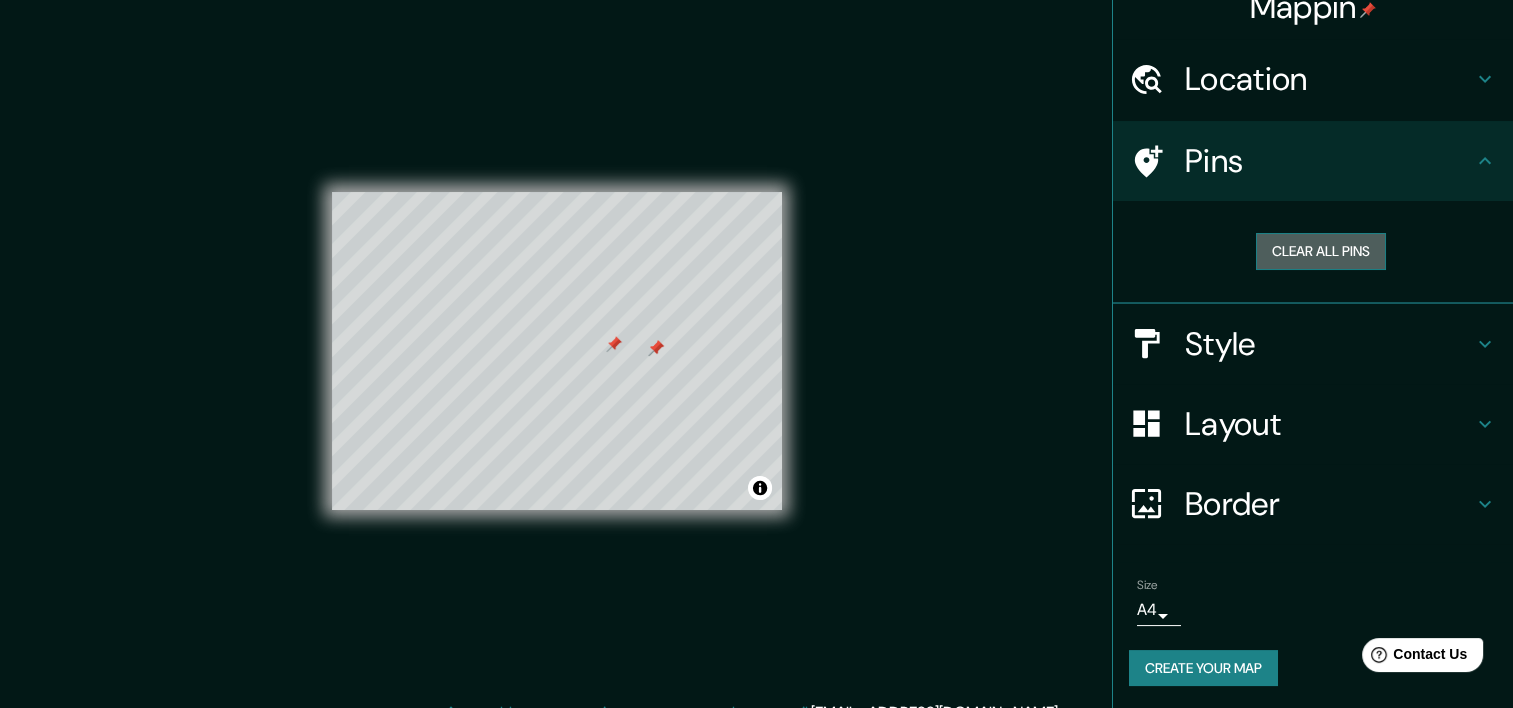 click on "Clear all pins" at bounding box center [1321, 251] 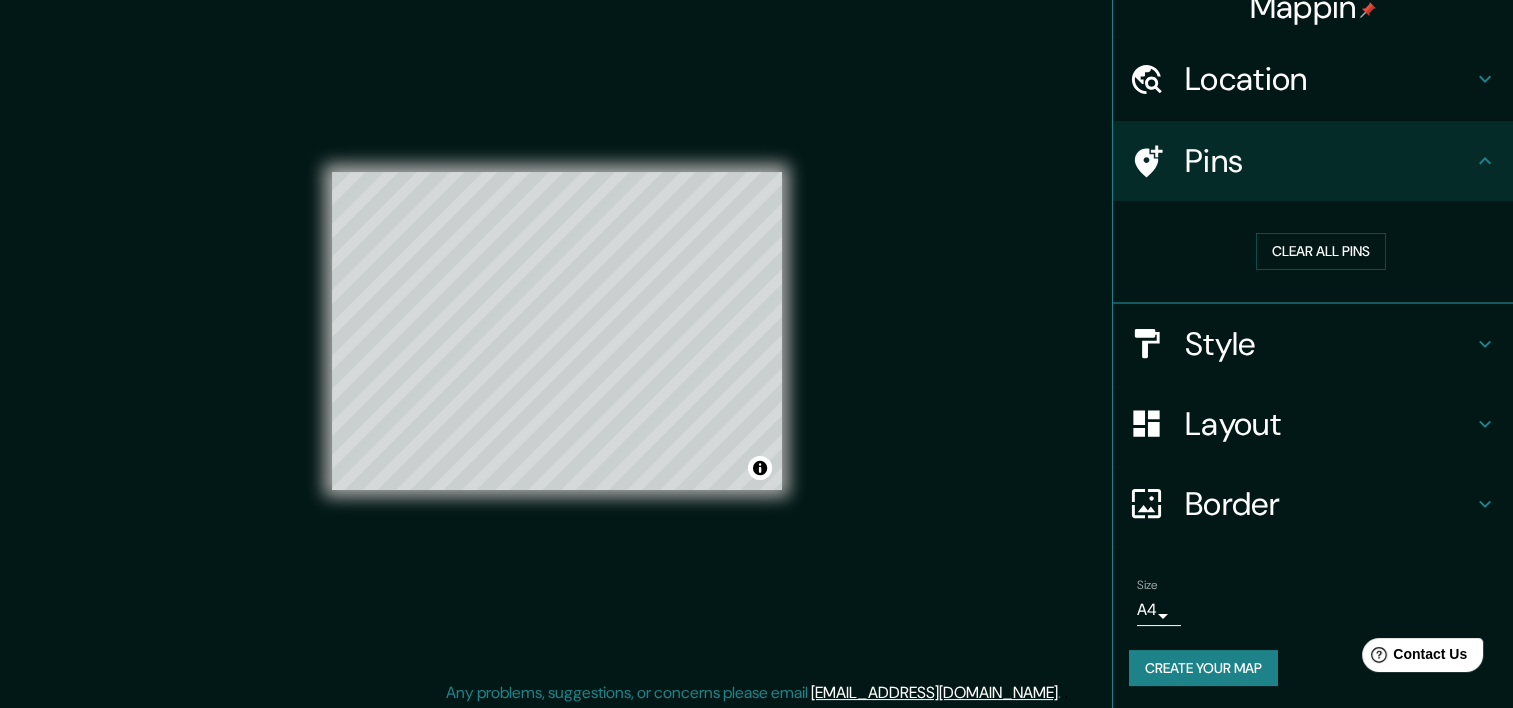 scroll, scrollTop: 25, scrollLeft: 0, axis: vertical 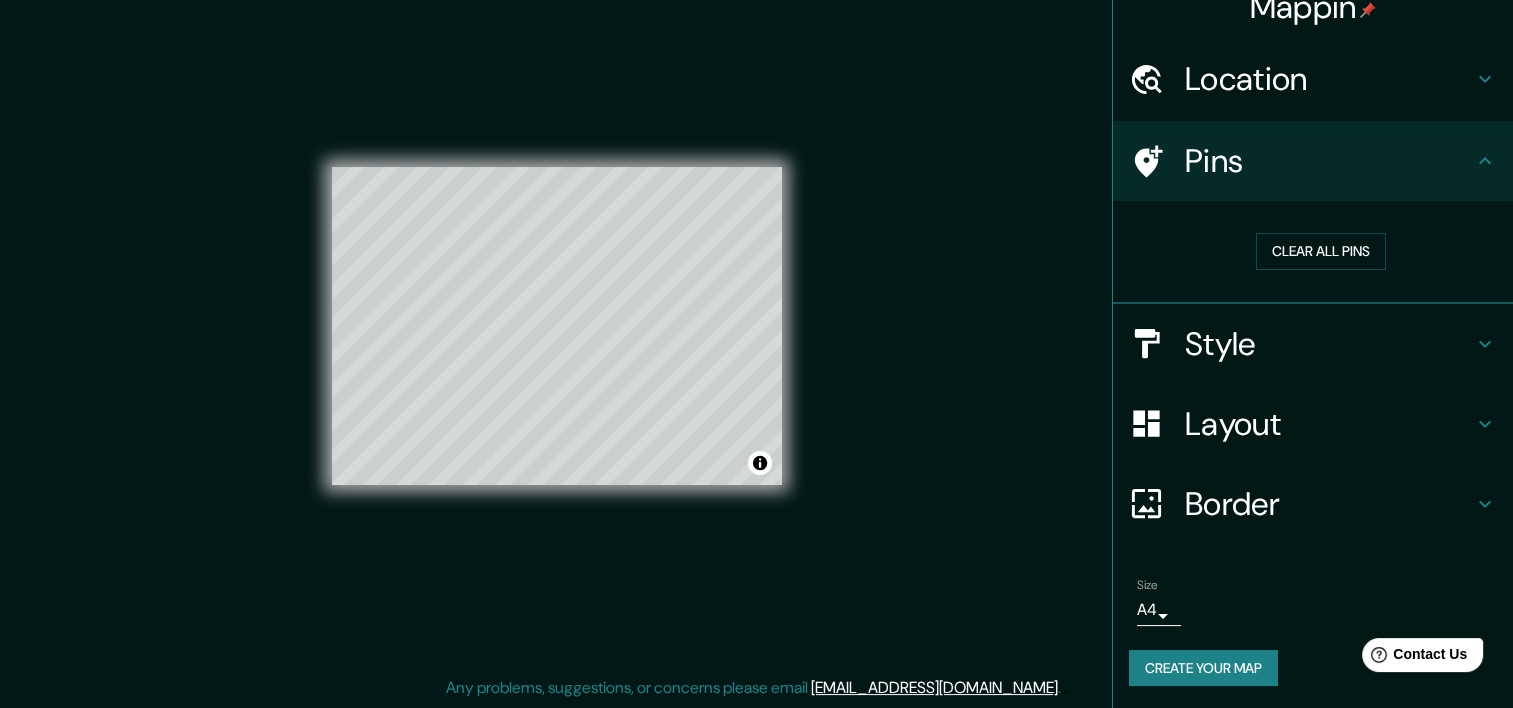 click on "Mappin Location Pins Clear all pins Style Layout Border Choose a border.  Hint : you can make layers of the frame opaque to create some cool effects. None Simple Transparent Fancy Primary text [PERSON_NAME] Secondary text COSTA RICA Subtitle Add frame layer Size A4 single Create your map © Mapbox   © OpenStreetMap   Improve this map Any problems, suggestions, or concerns please email    [EMAIL_ADDRESS][DOMAIN_NAME] . . ." at bounding box center (756, 329) 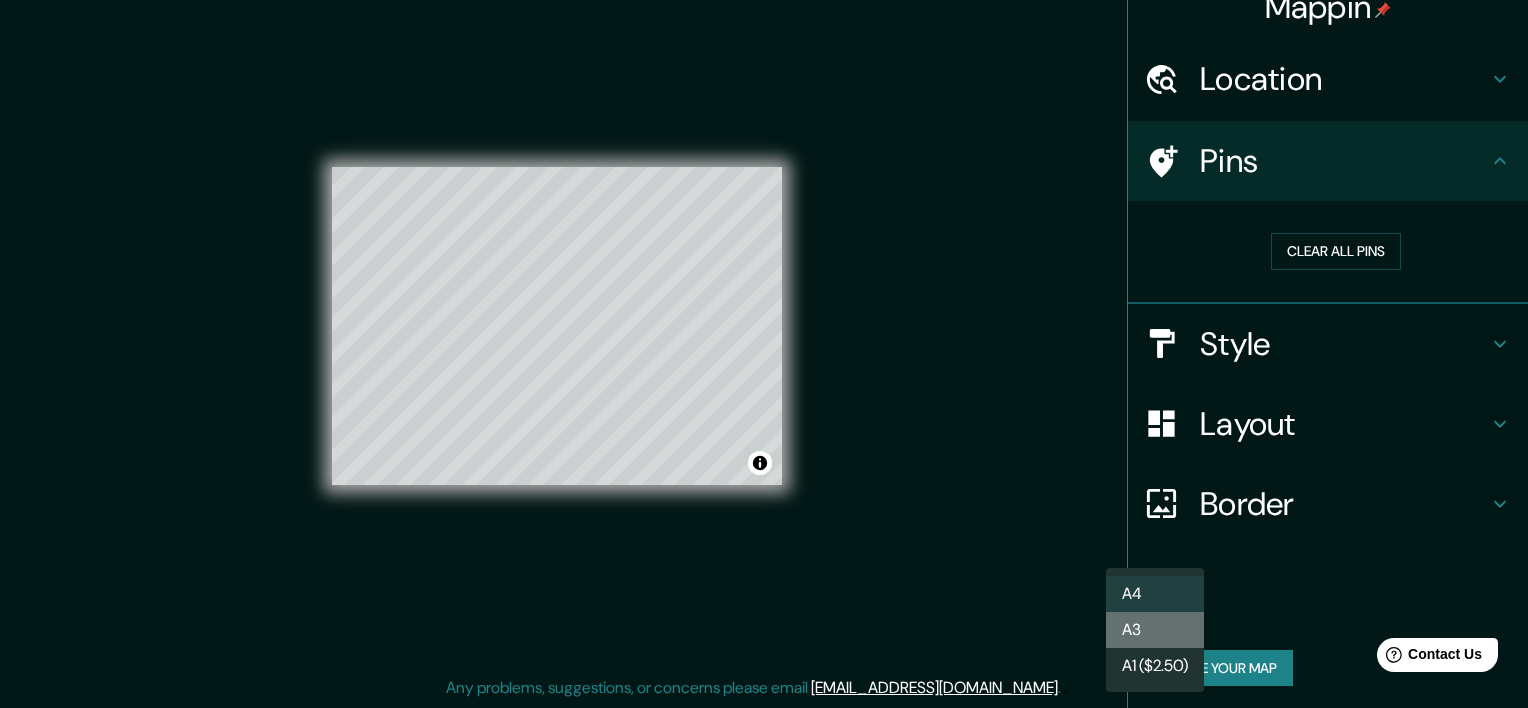 click on "A3" at bounding box center [1155, 630] 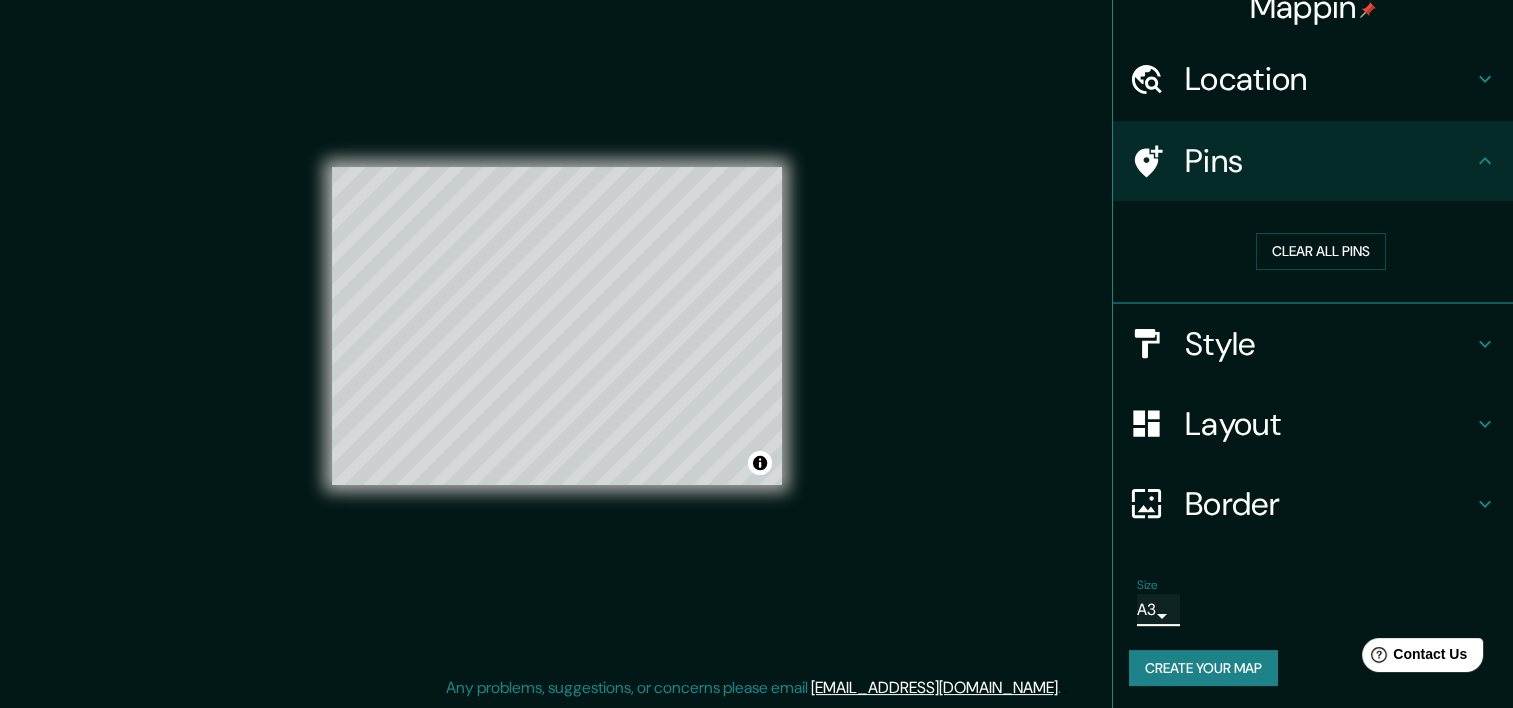 scroll, scrollTop: 0, scrollLeft: 0, axis: both 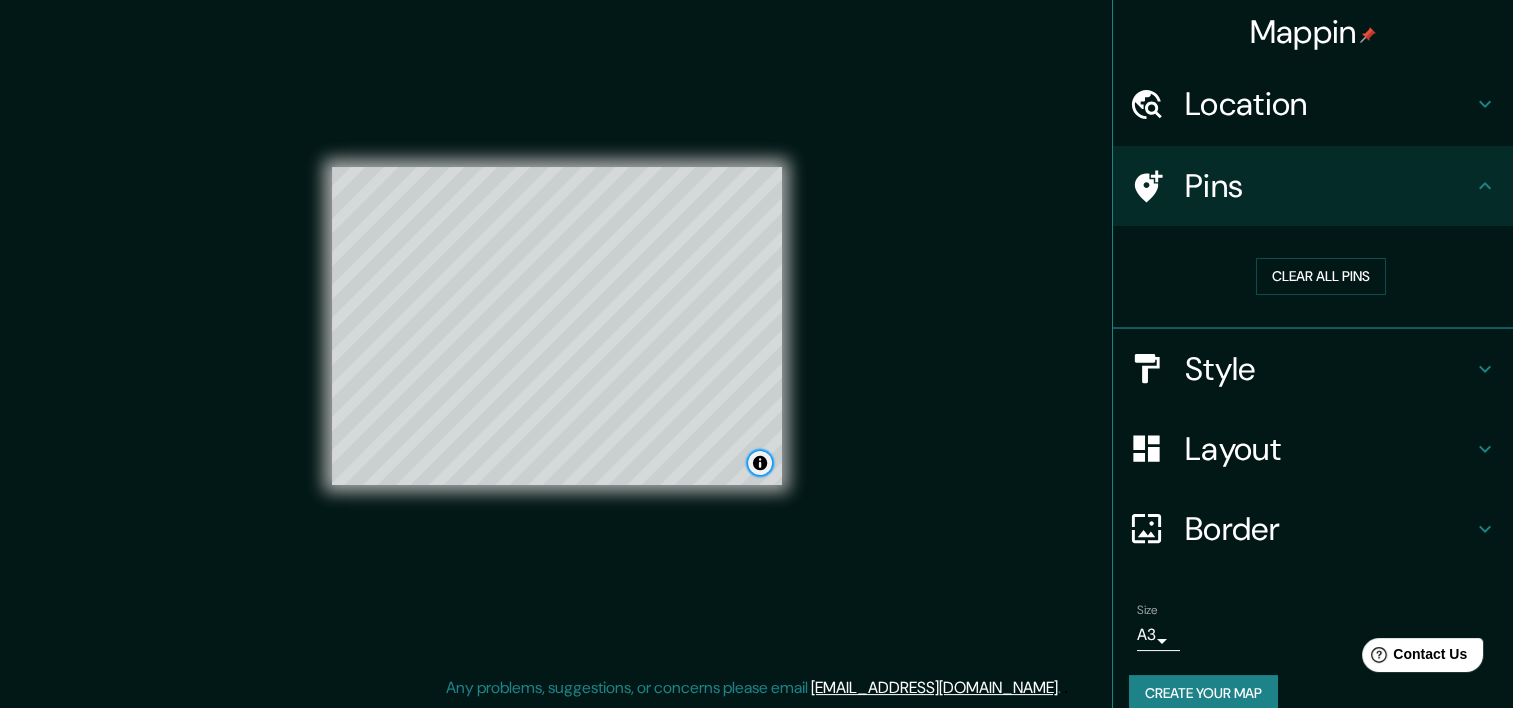 click at bounding box center (760, 463) 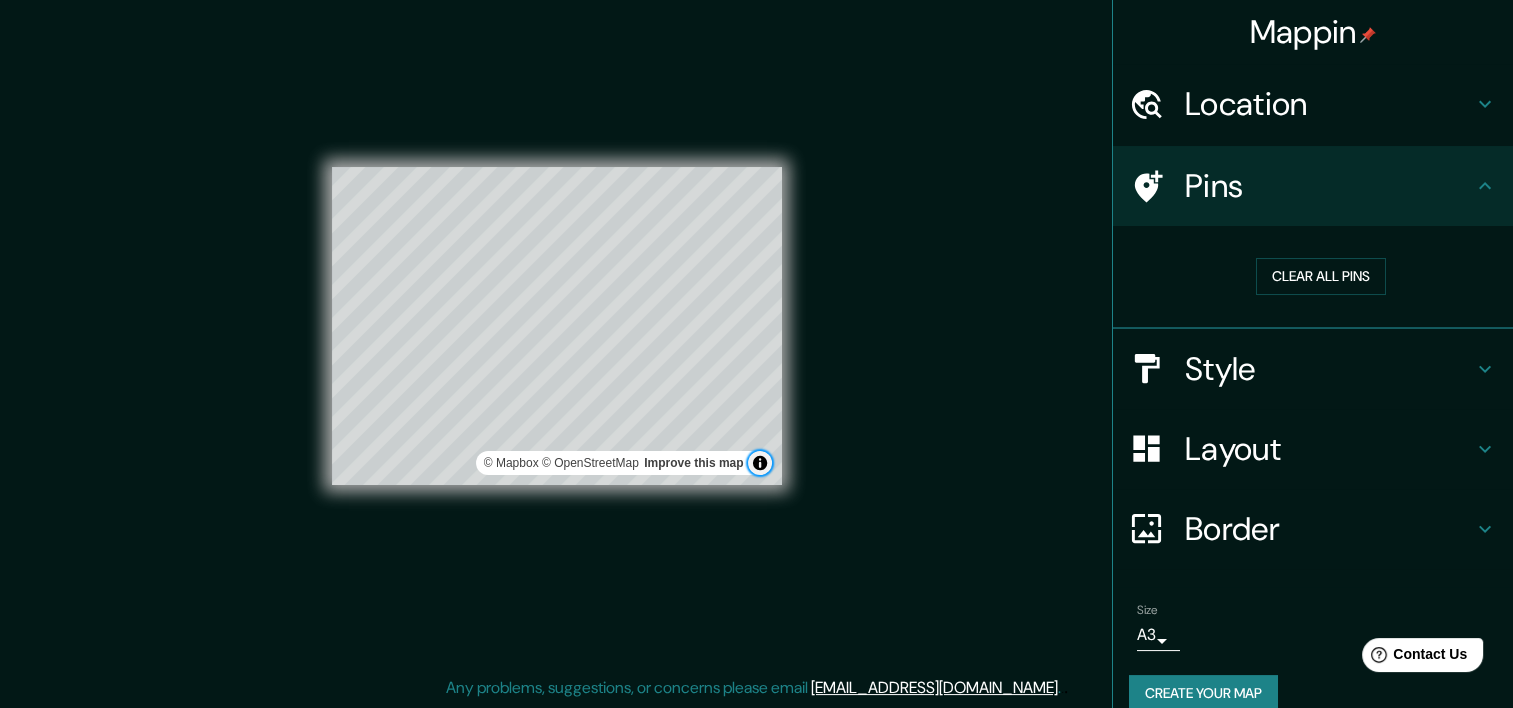 click at bounding box center (760, 463) 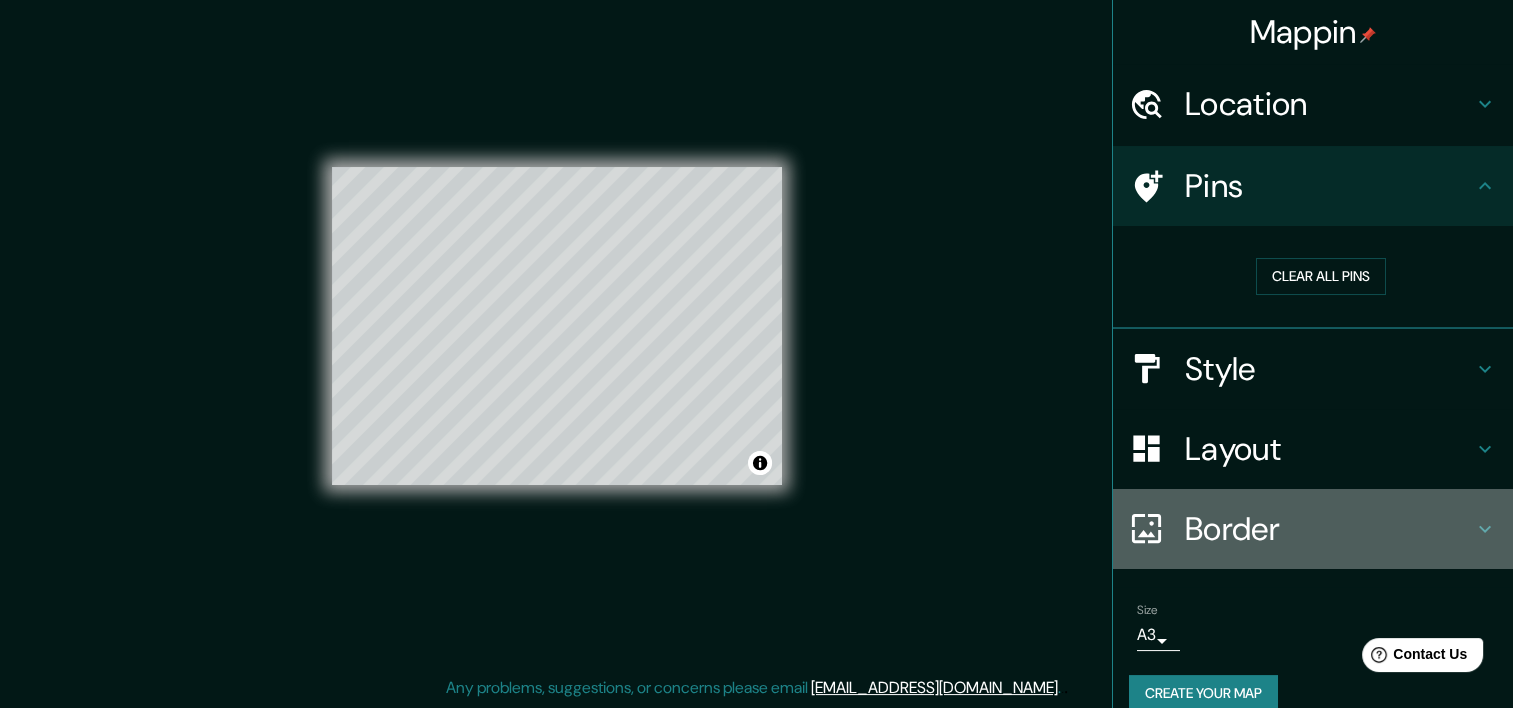 click on "Border" at bounding box center [1329, 529] 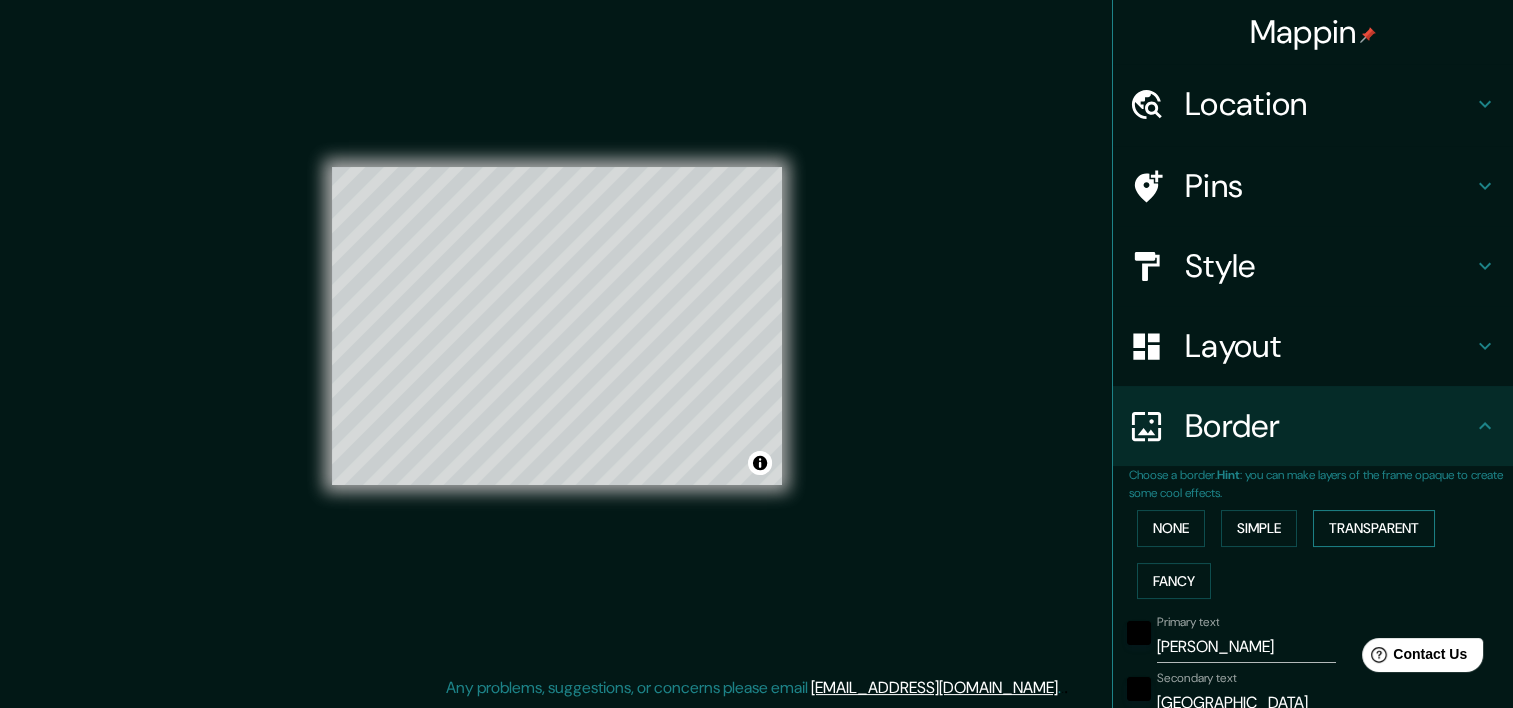 click on "Transparent" at bounding box center [1374, 528] 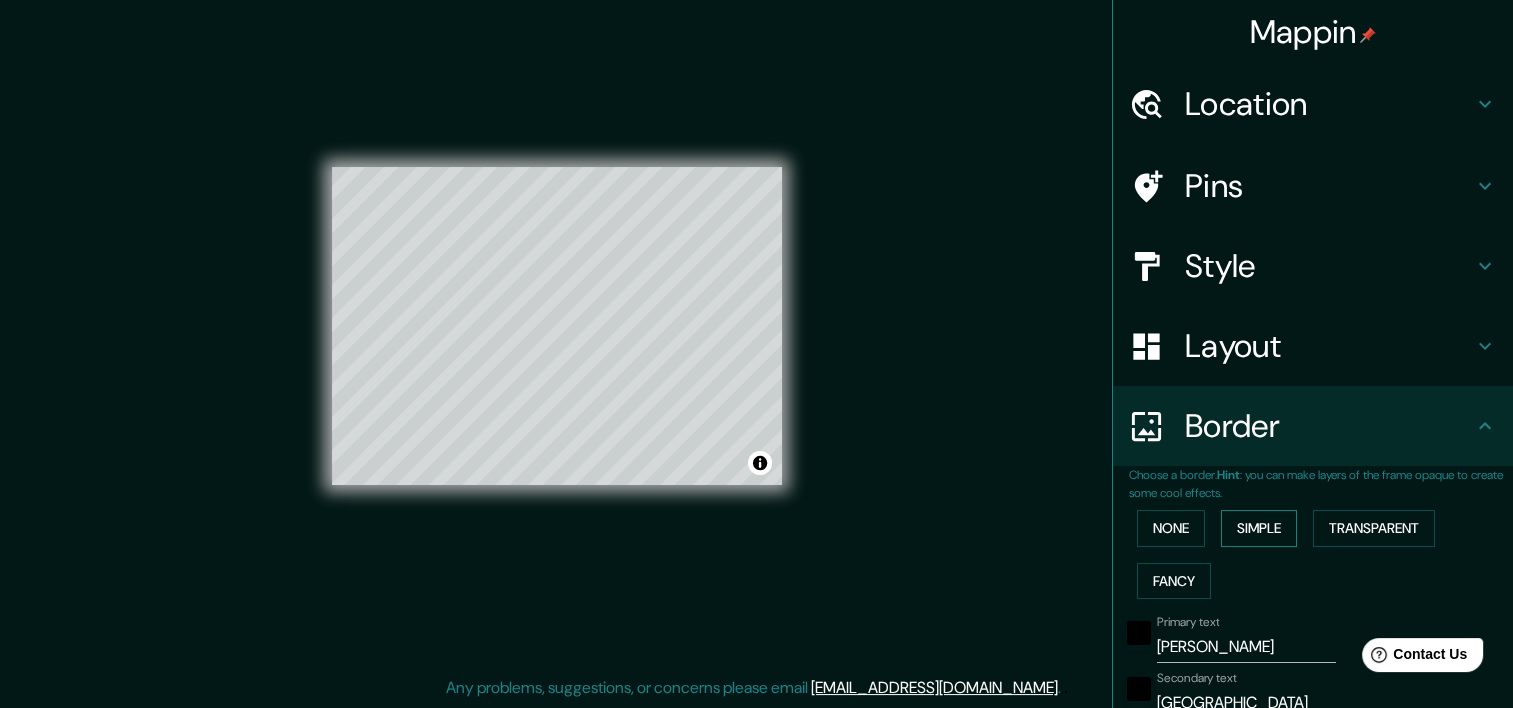 click on "Simple" at bounding box center (1259, 528) 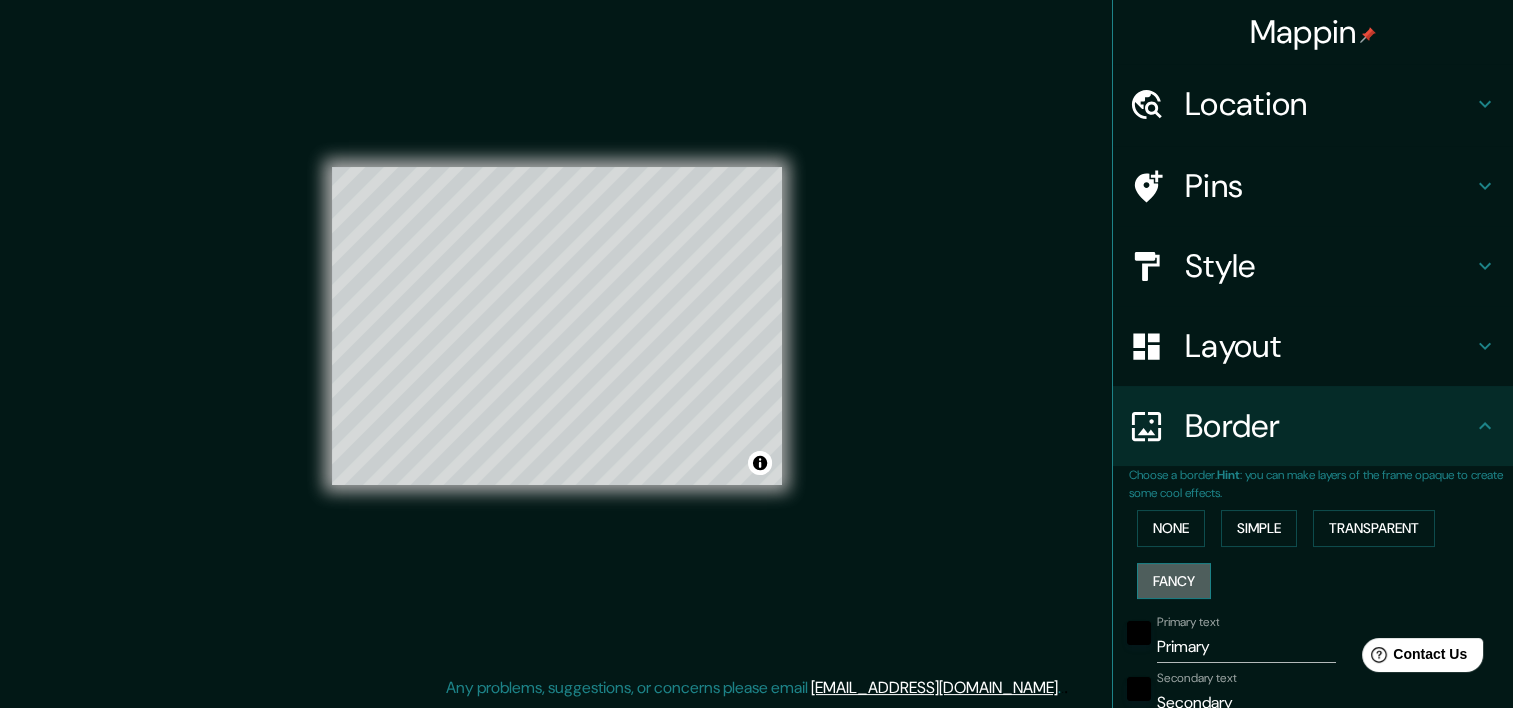 click on "Fancy" at bounding box center (1174, 581) 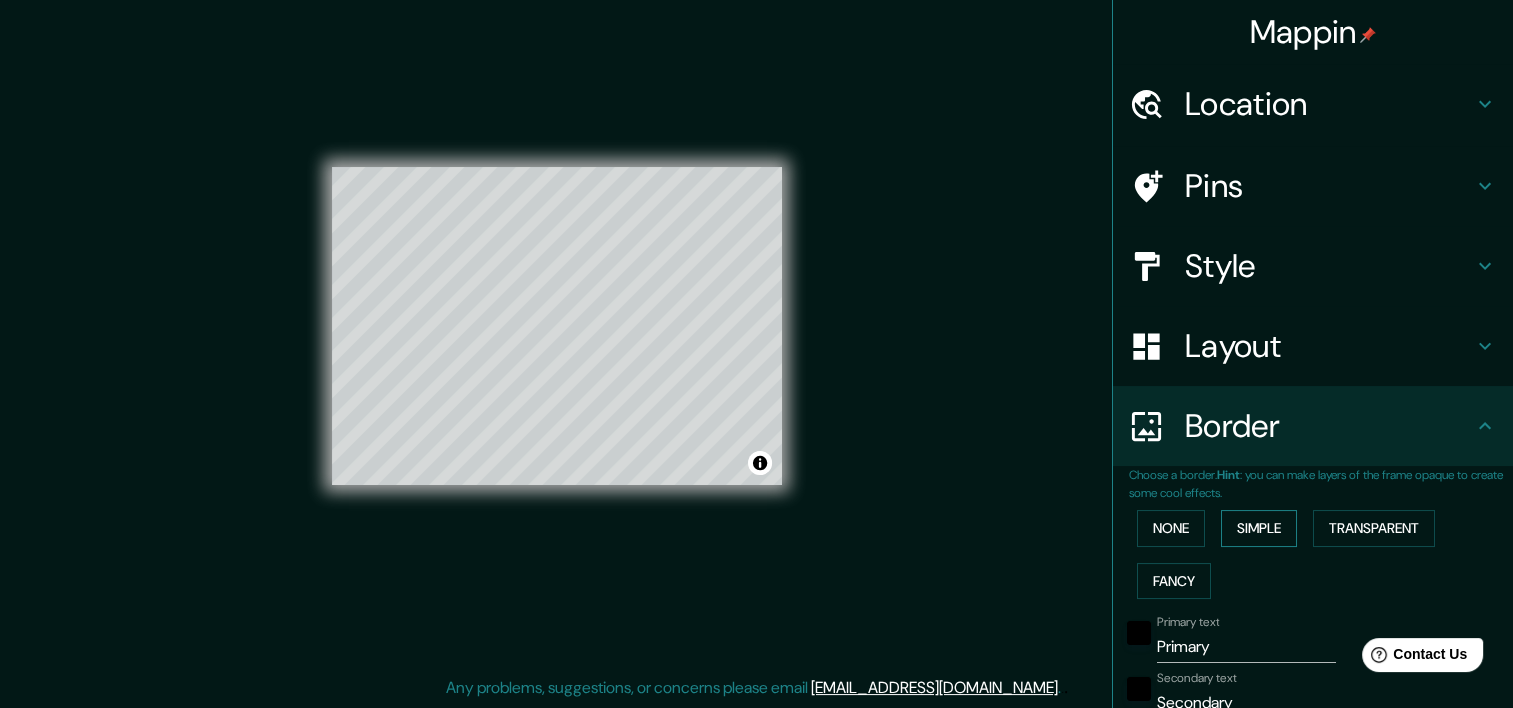 click on "Simple" at bounding box center [1259, 528] 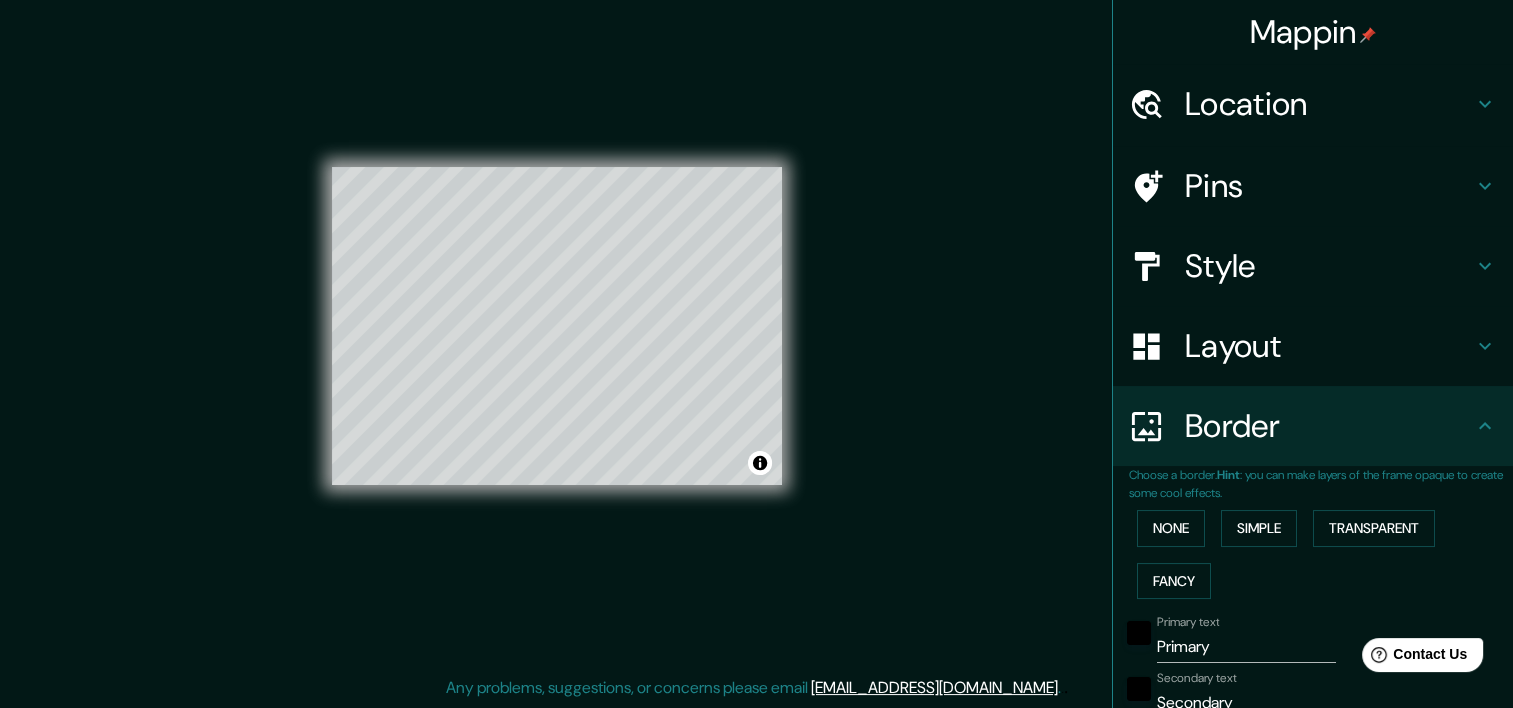 click on "Layout" at bounding box center [1329, 346] 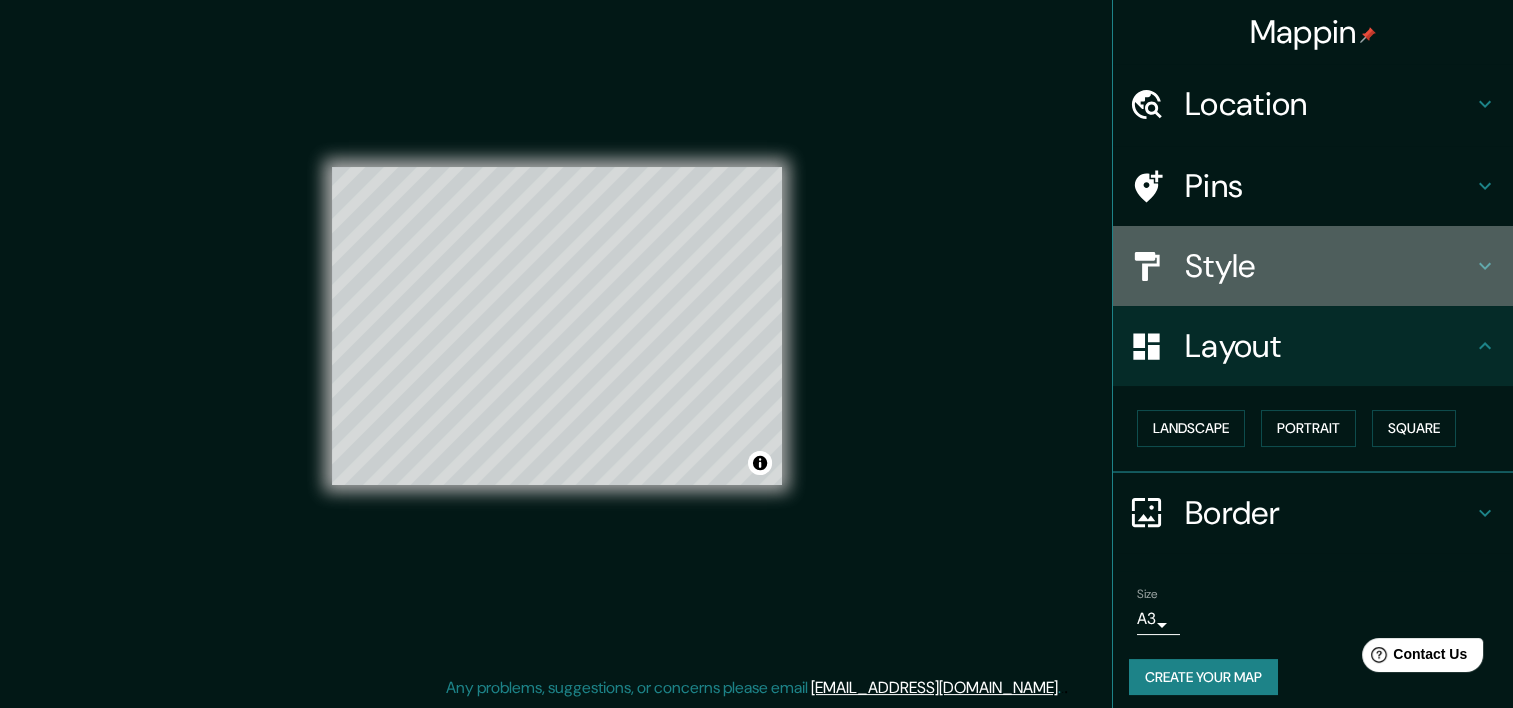click on "Style" at bounding box center [1329, 266] 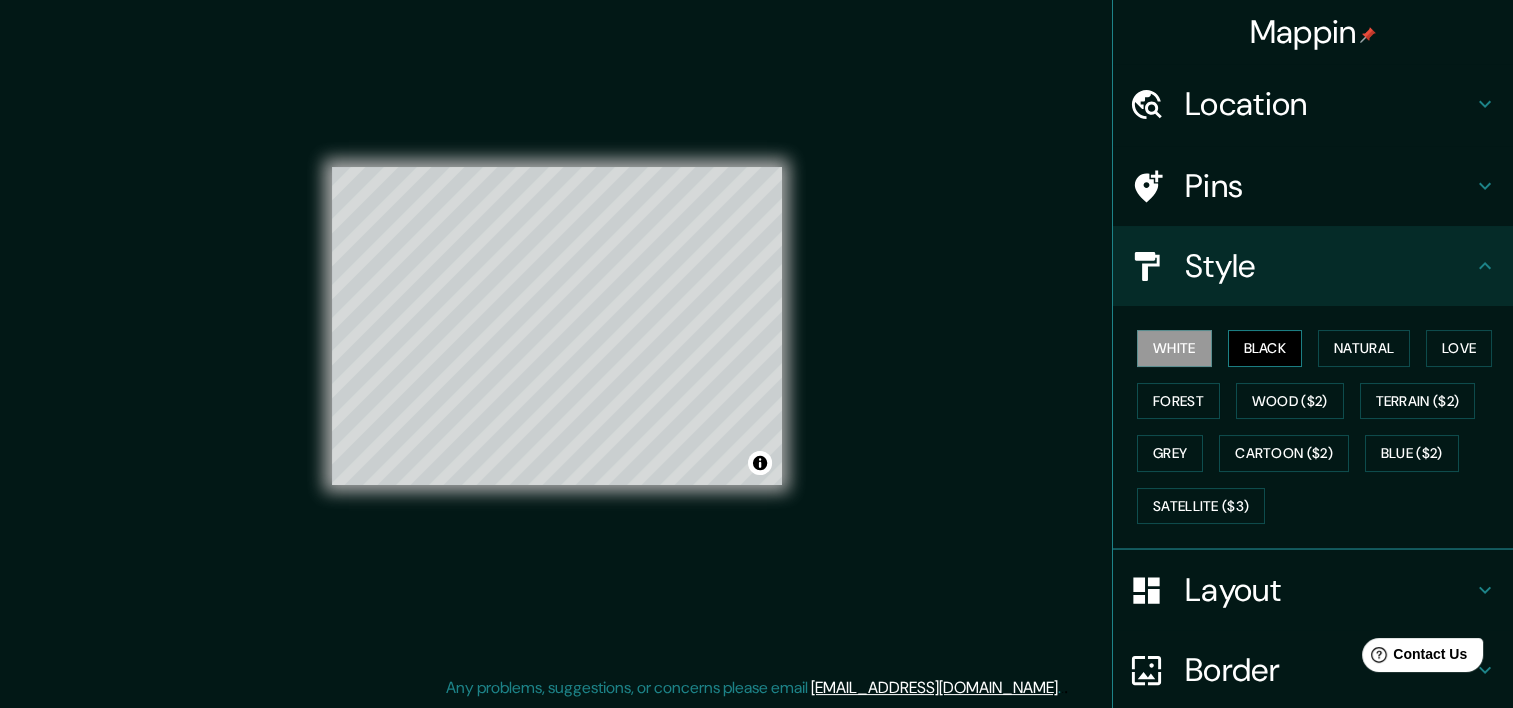 click on "Black" at bounding box center [1265, 348] 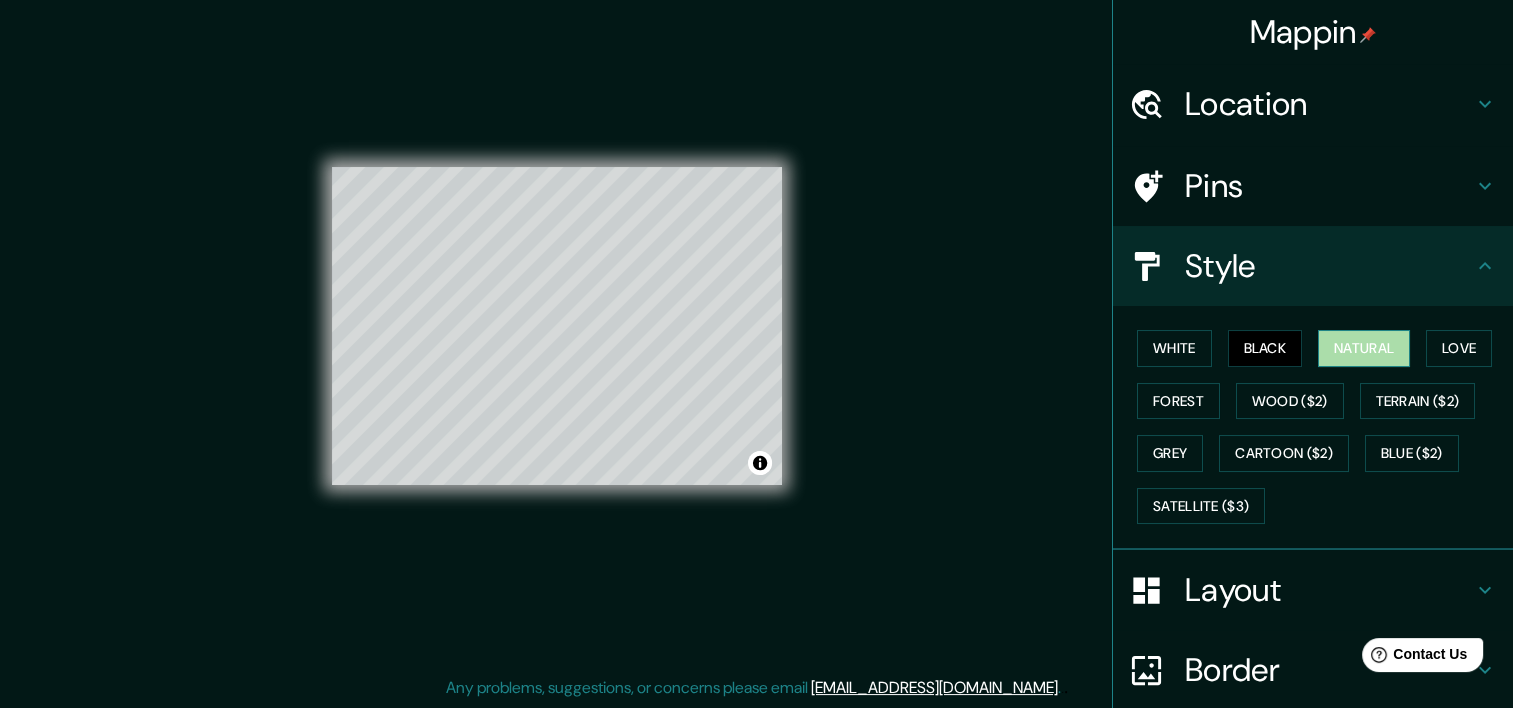 click on "Natural" at bounding box center (1364, 348) 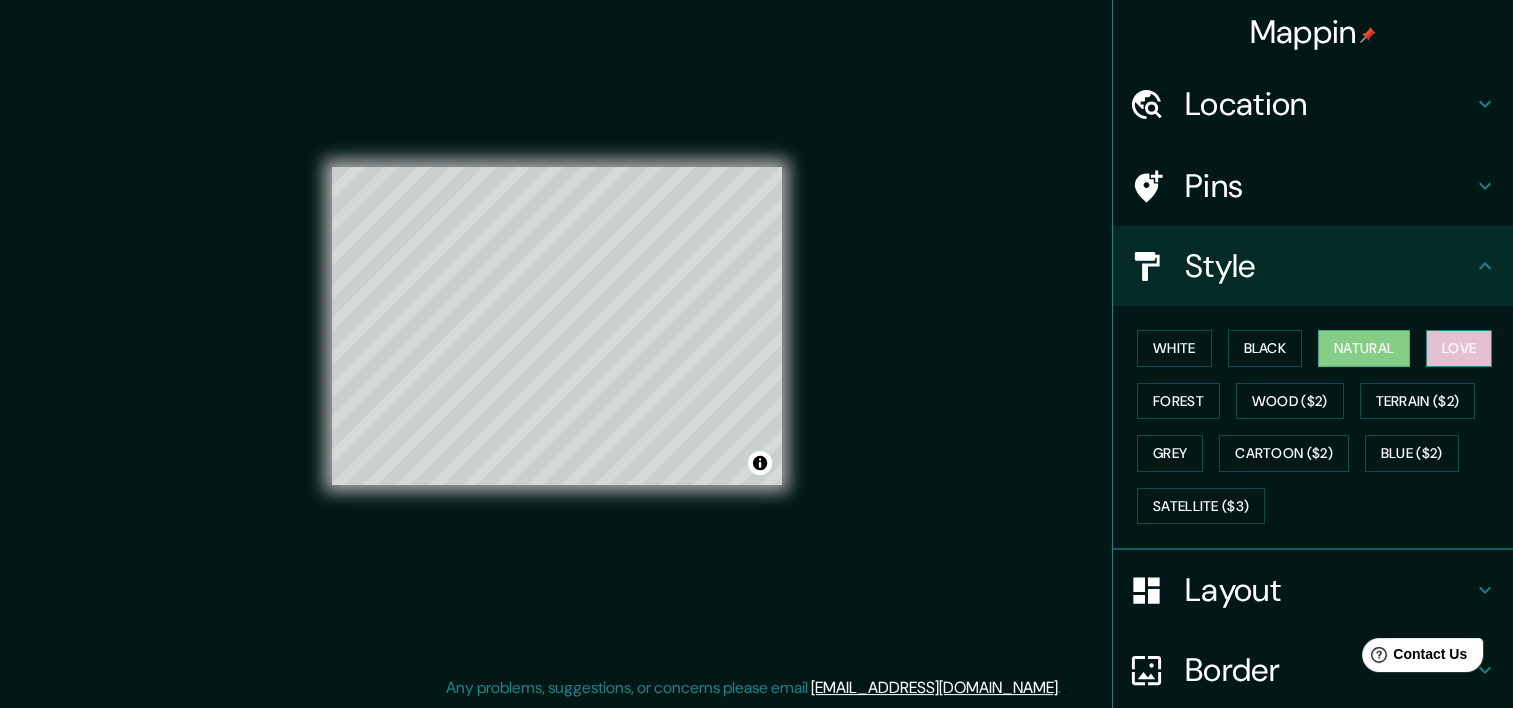 click on "Love" at bounding box center (1459, 348) 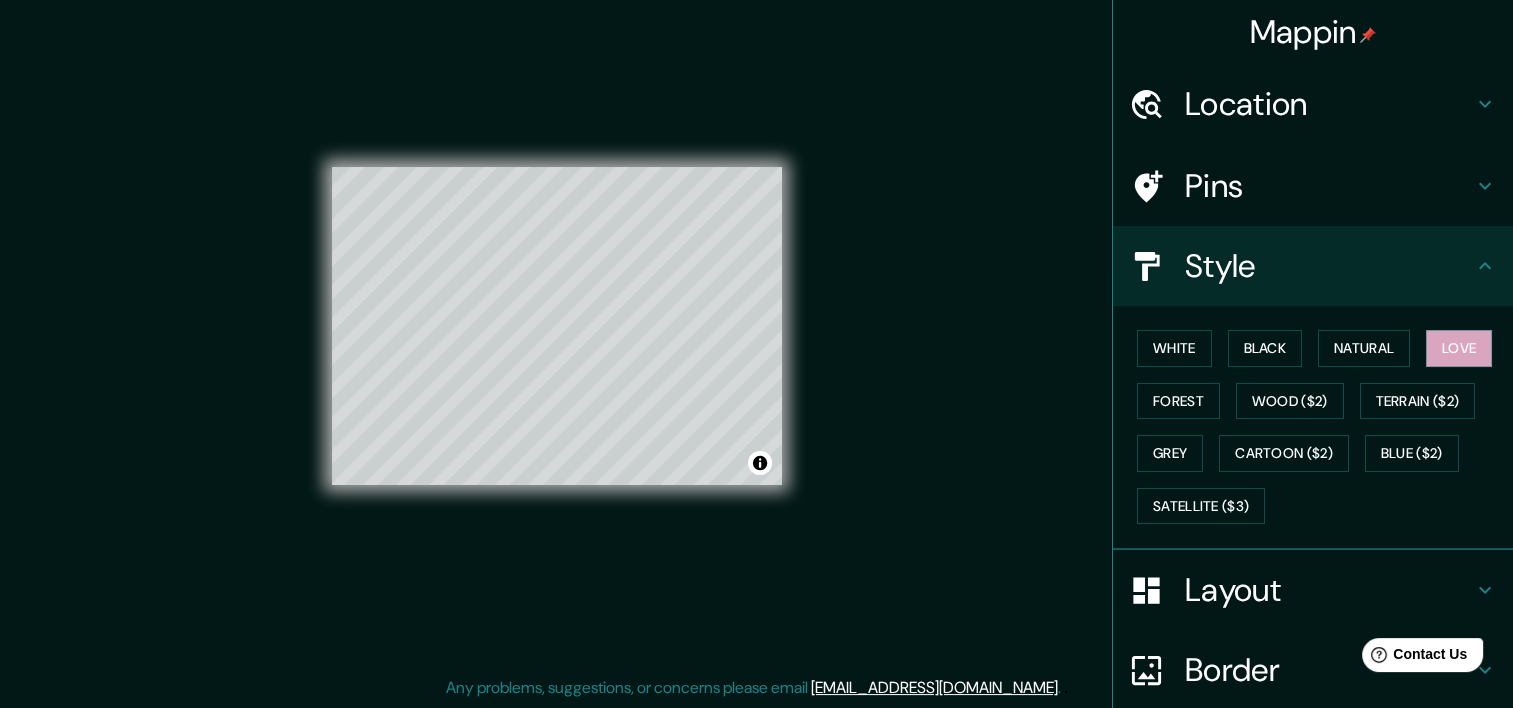 click on "White Black Natural Love Forest Wood ($2) Terrain ($2) Grey Cartoon ($2) Blue ($2) Satellite ($3)" at bounding box center [1321, 427] 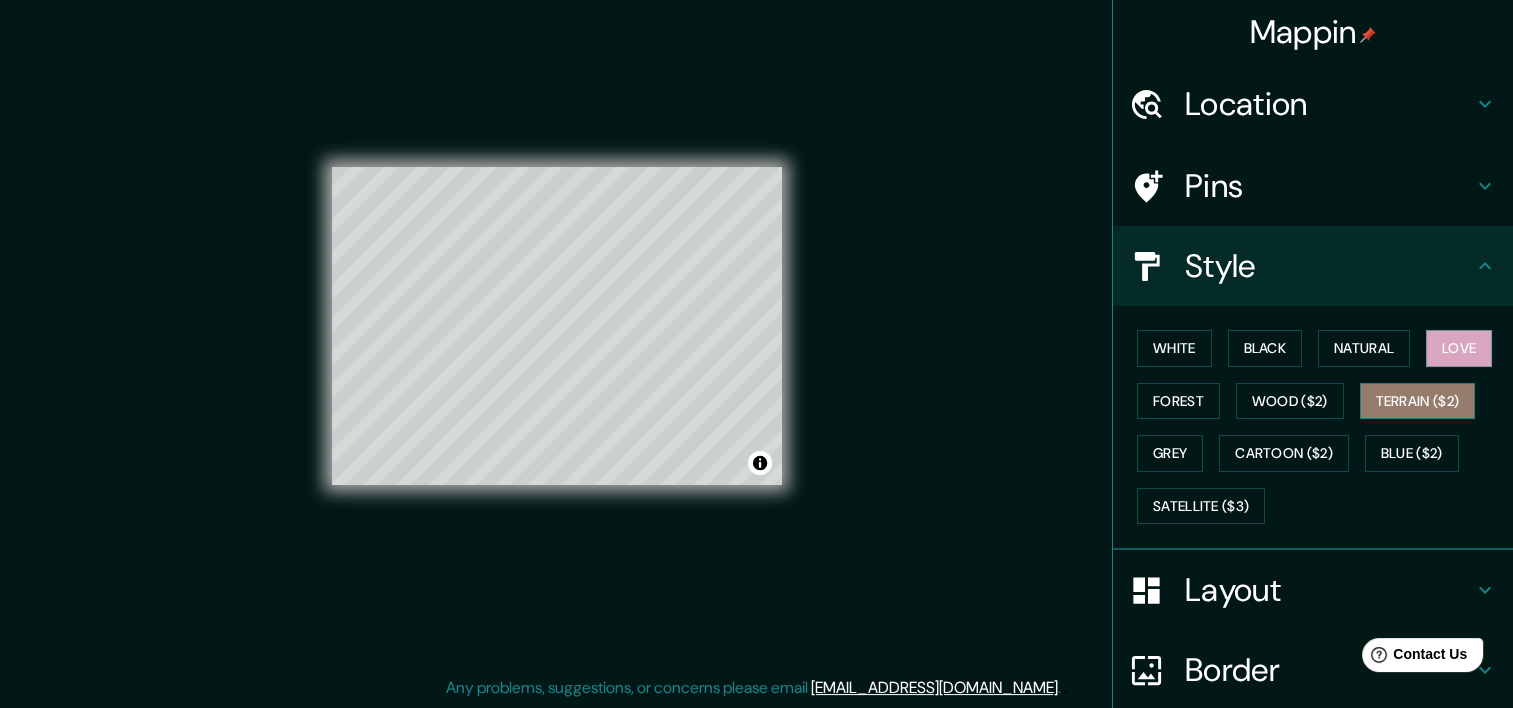 click on "Terrain ($2)" at bounding box center [1418, 401] 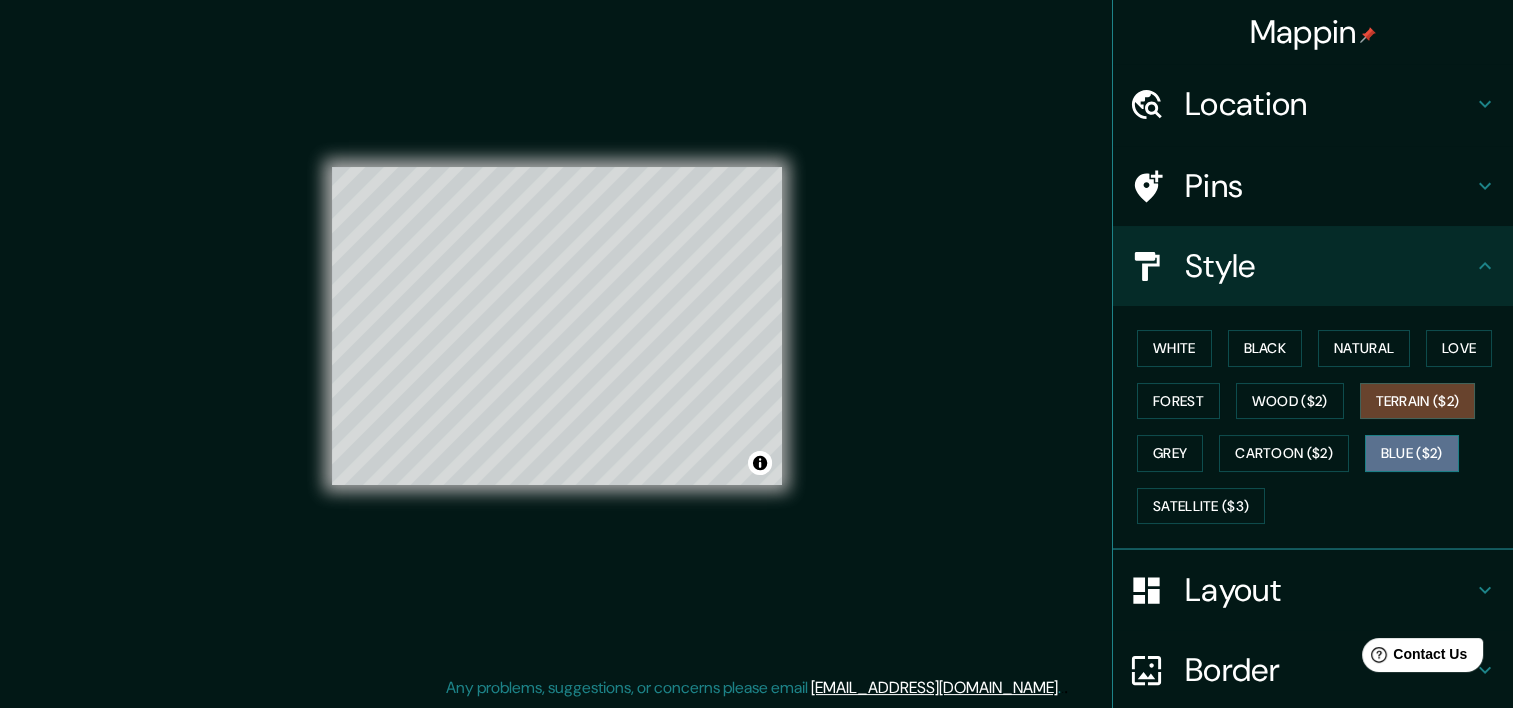 click on "Blue ($2)" at bounding box center [1412, 453] 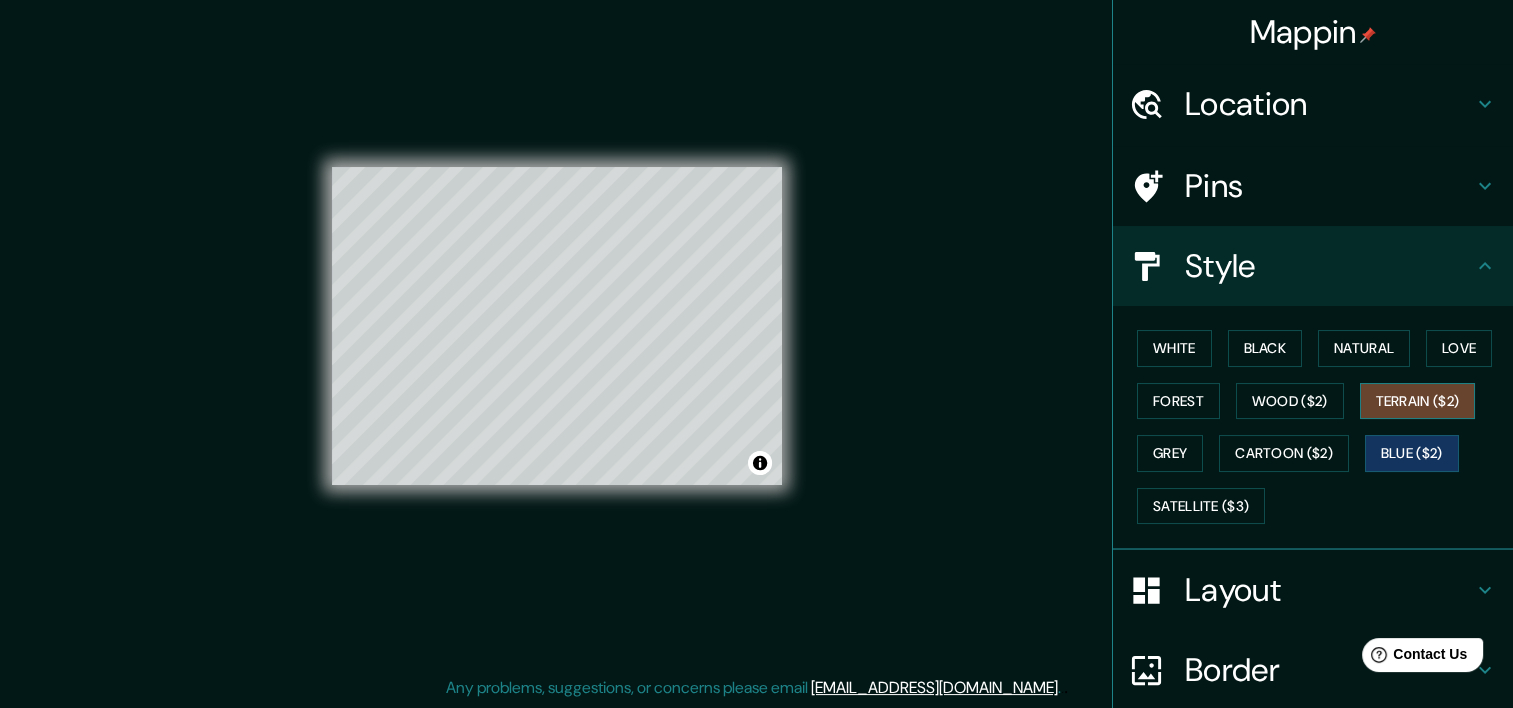 click on "Terrain ($2)" at bounding box center (1418, 401) 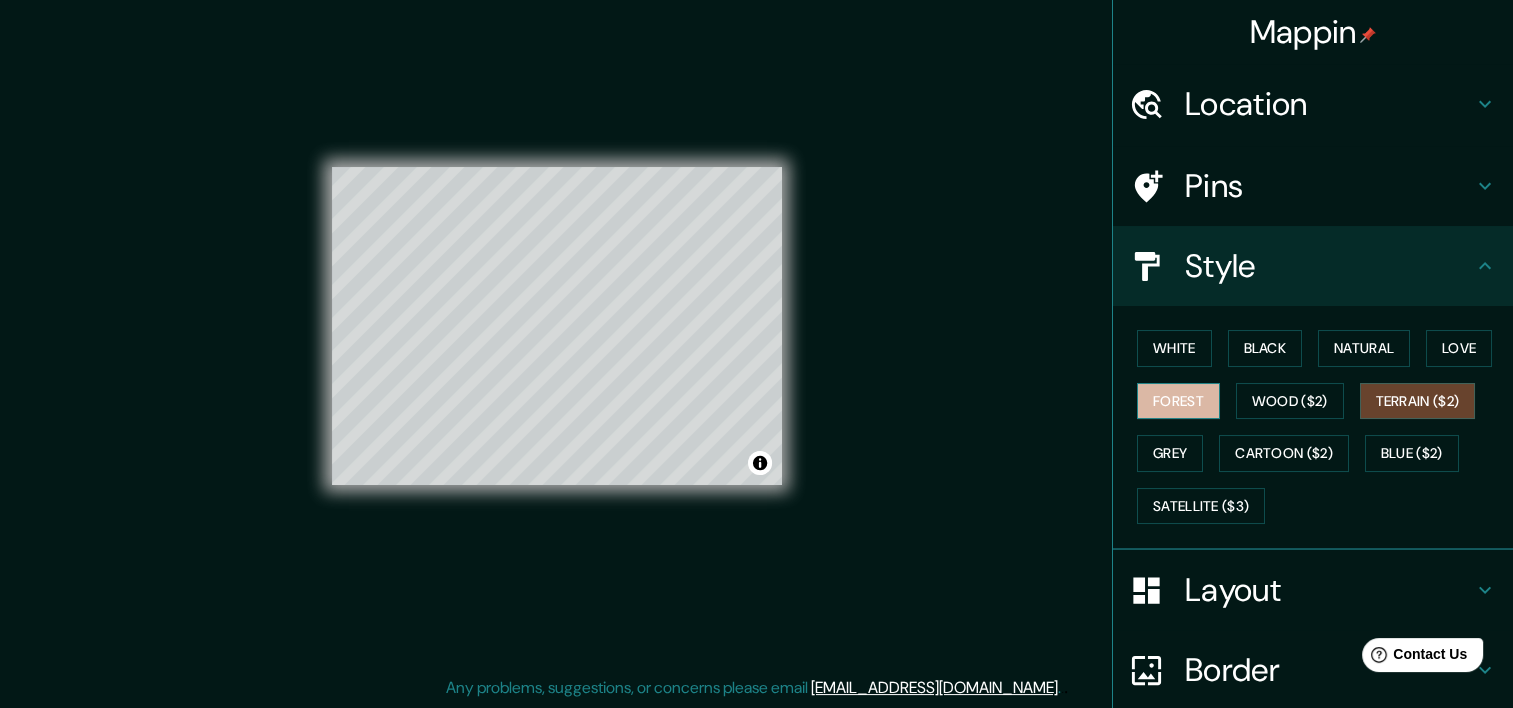 click on "Forest" at bounding box center (1178, 401) 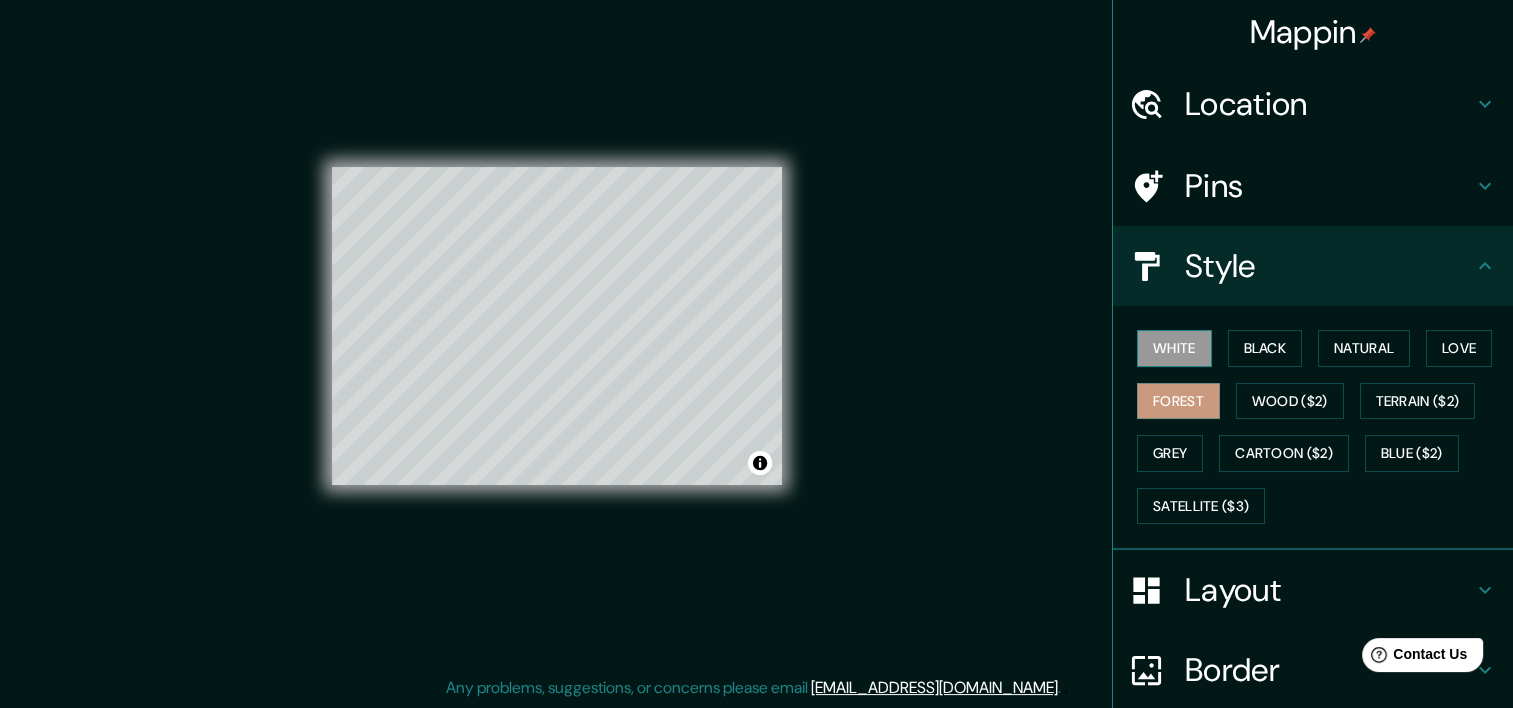 click on "White" at bounding box center [1174, 348] 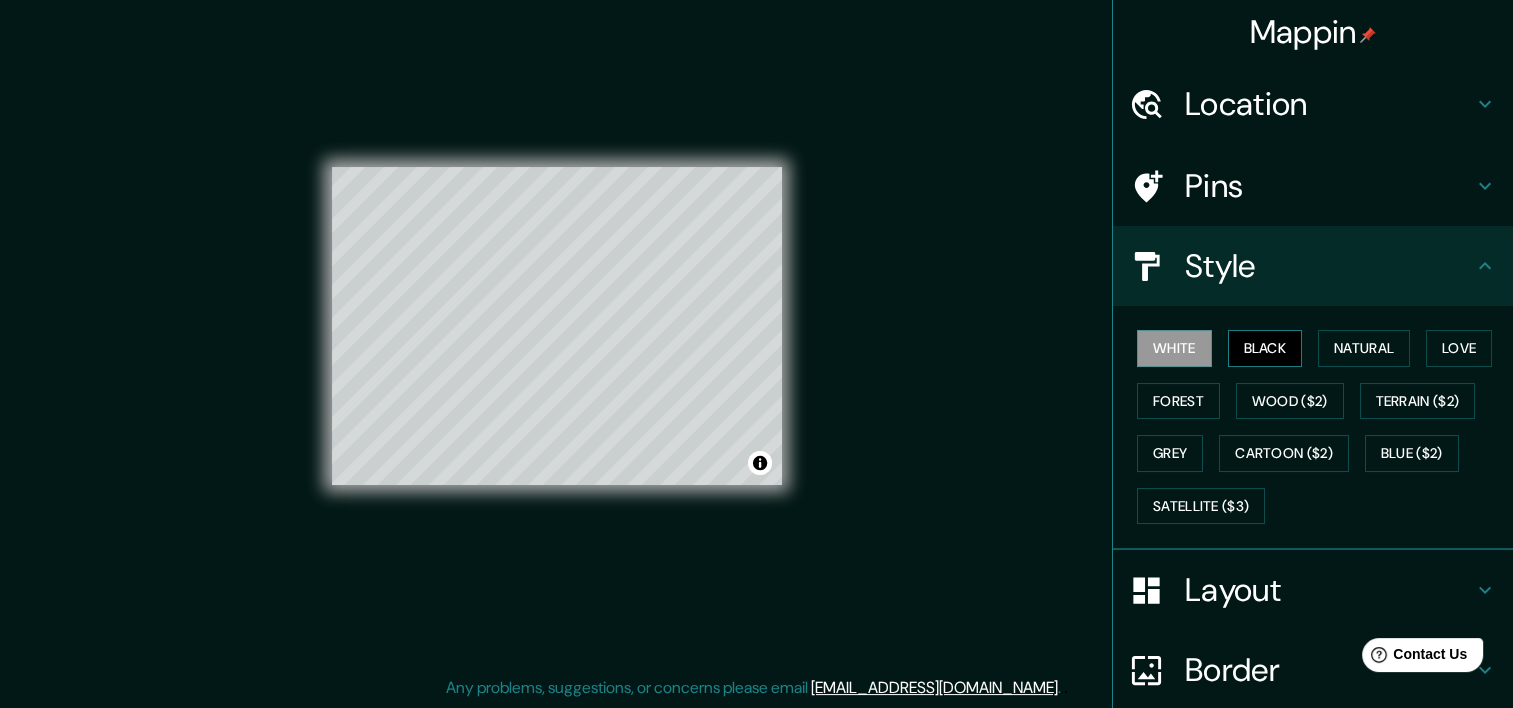 click on "Black" at bounding box center [1265, 348] 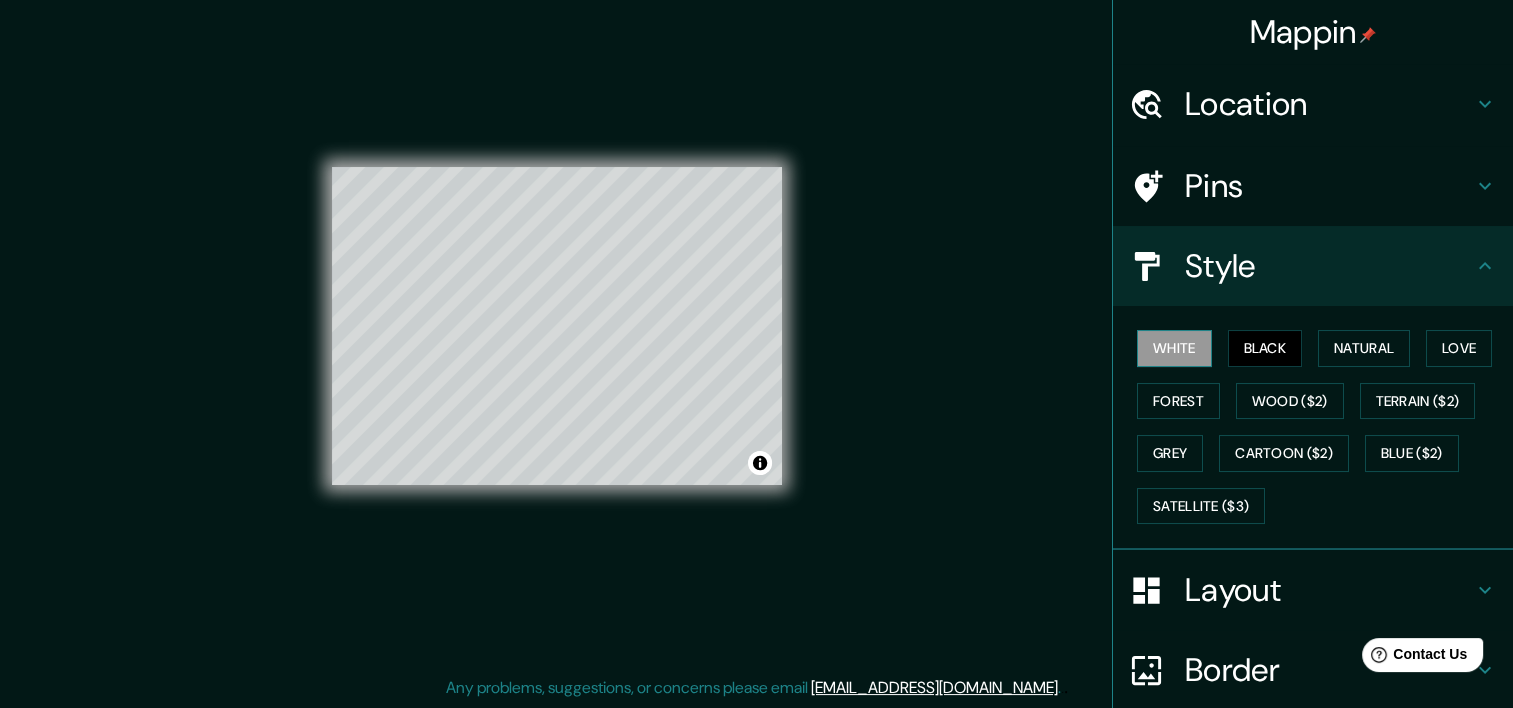 click on "White" at bounding box center (1174, 348) 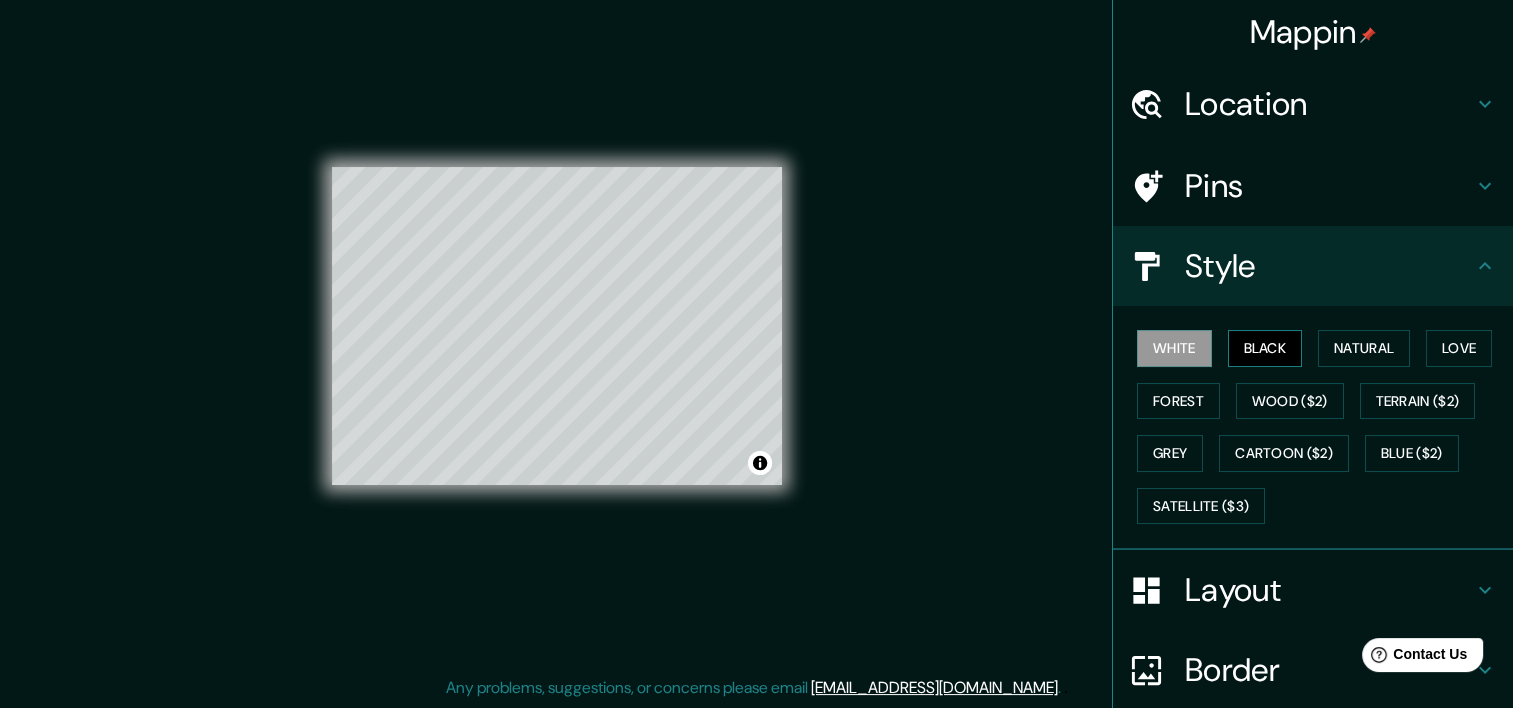 click on "Black" at bounding box center (1265, 348) 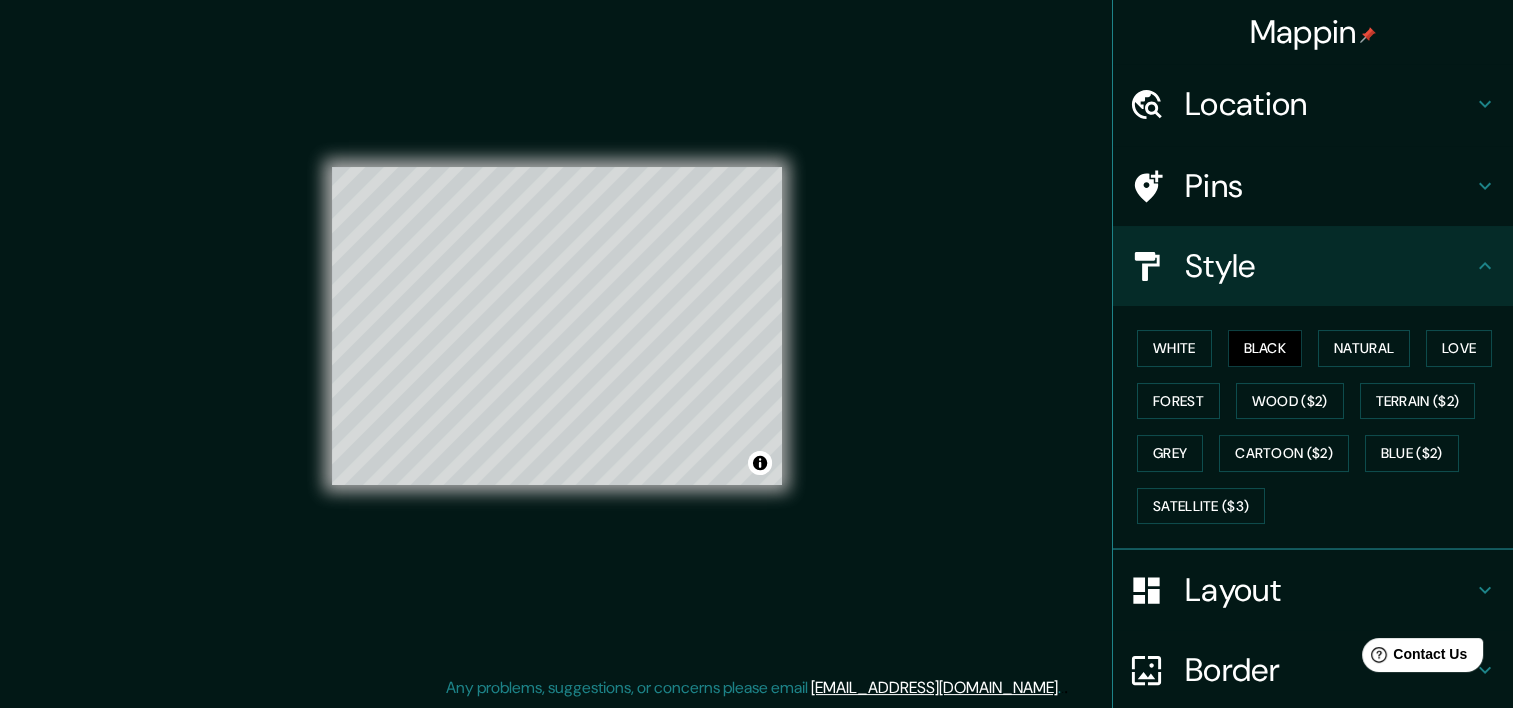 click on "Layout" at bounding box center [1329, 590] 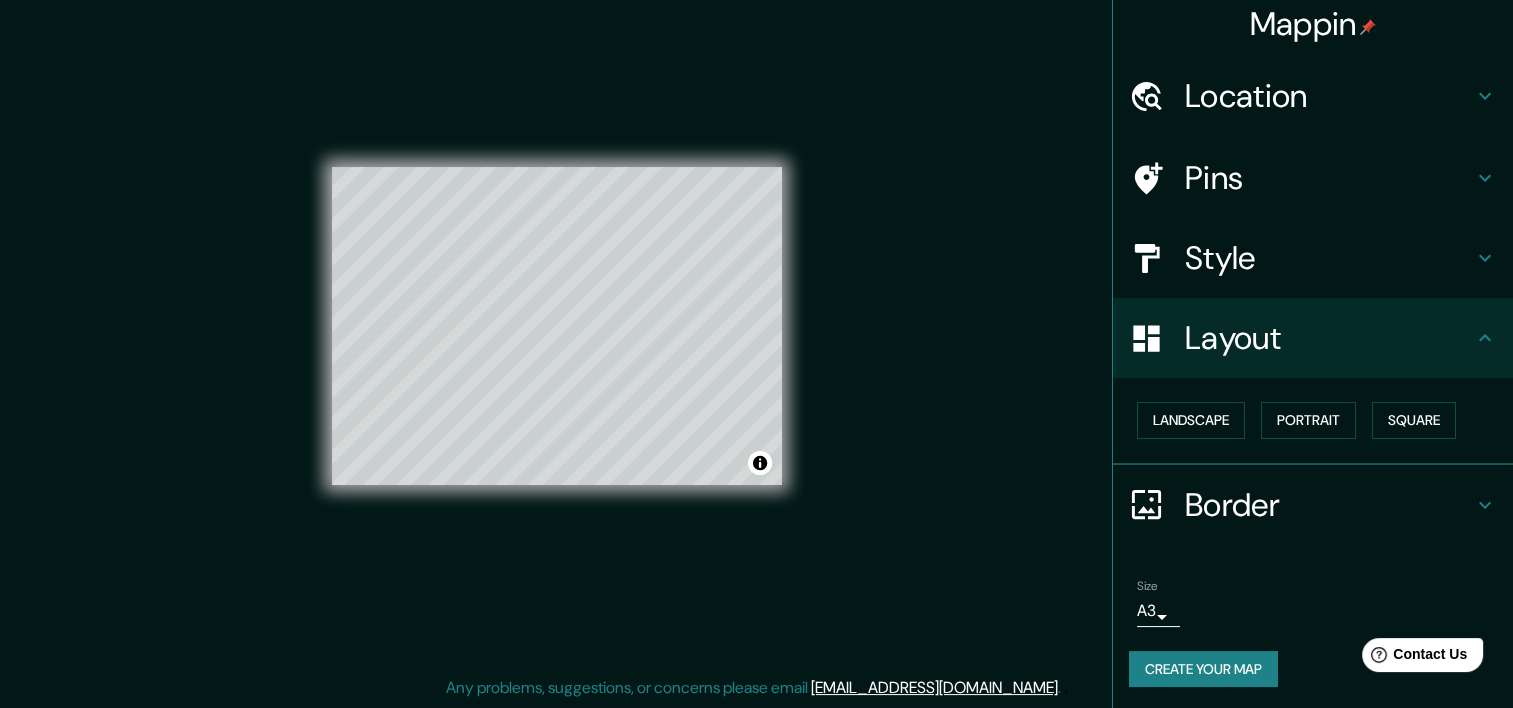 scroll, scrollTop: 9, scrollLeft: 0, axis: vertical 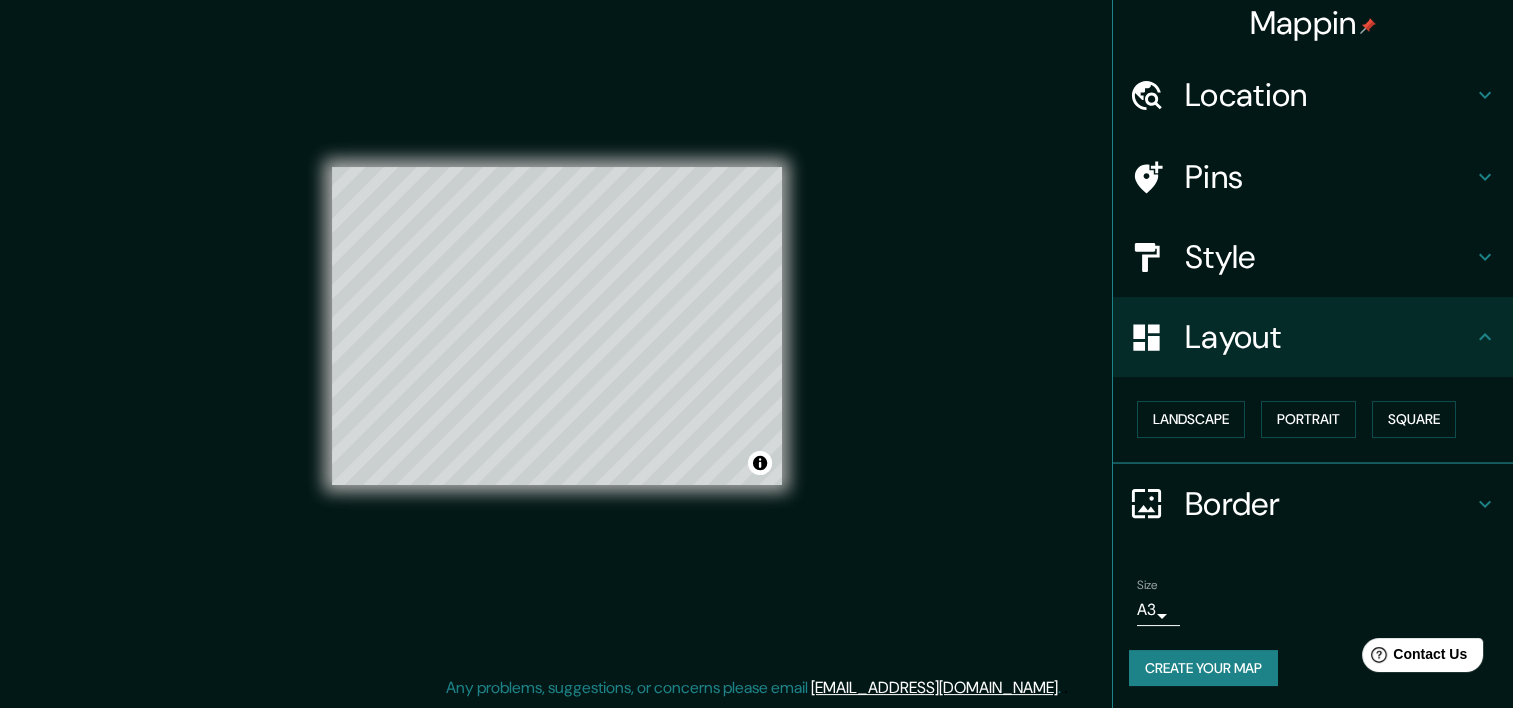 click on "Border" at bounding box center [1329, 504] 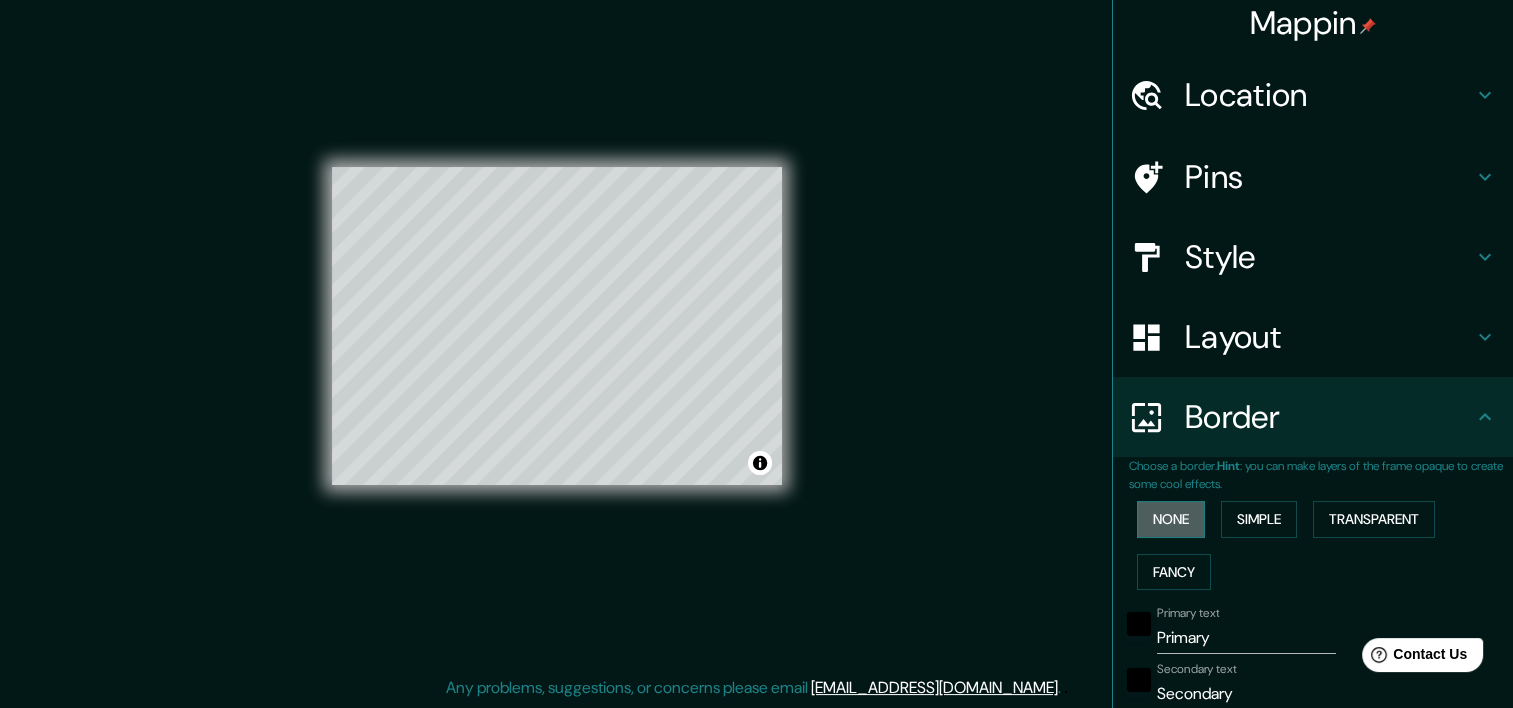 click on "None" at bounding box center (1171, 519) 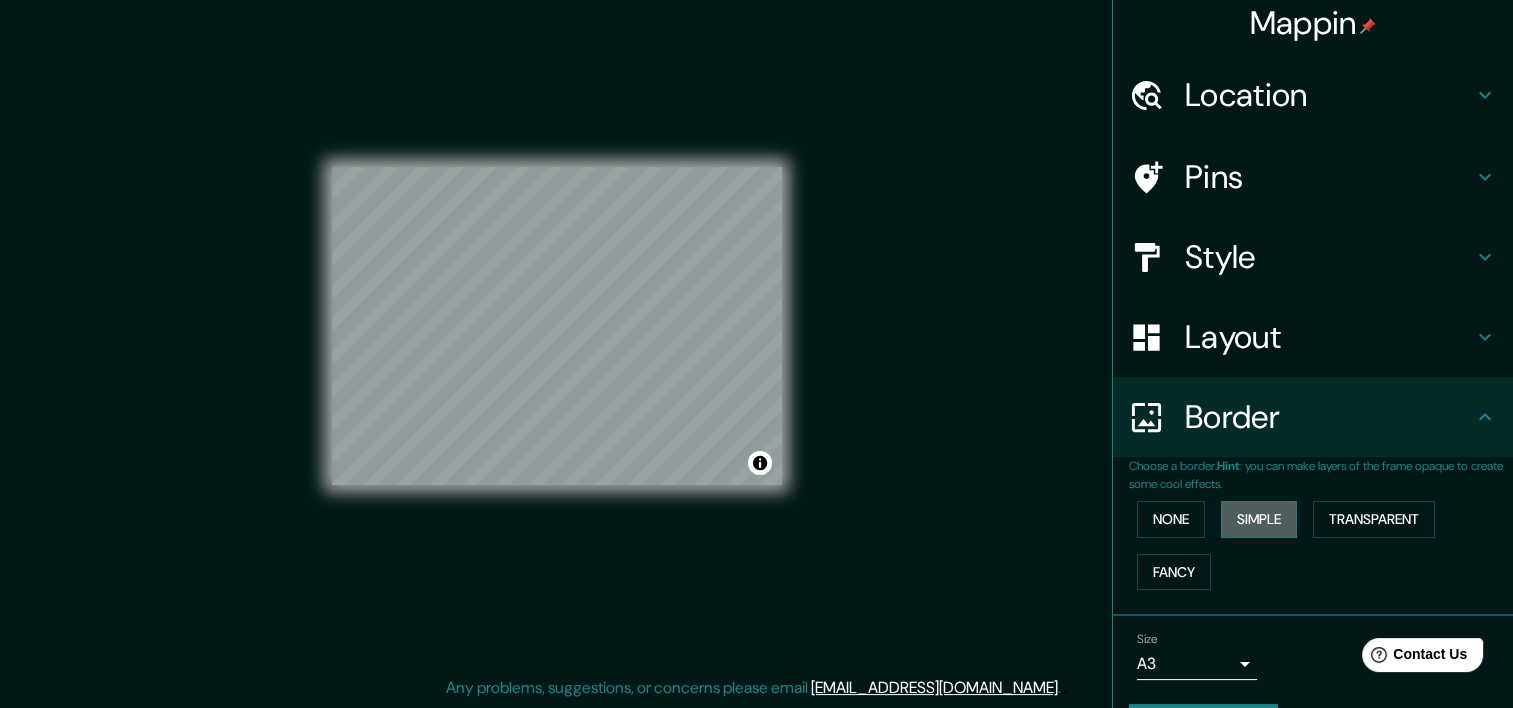 click on "Simple" at bounding box center (1259, 519) 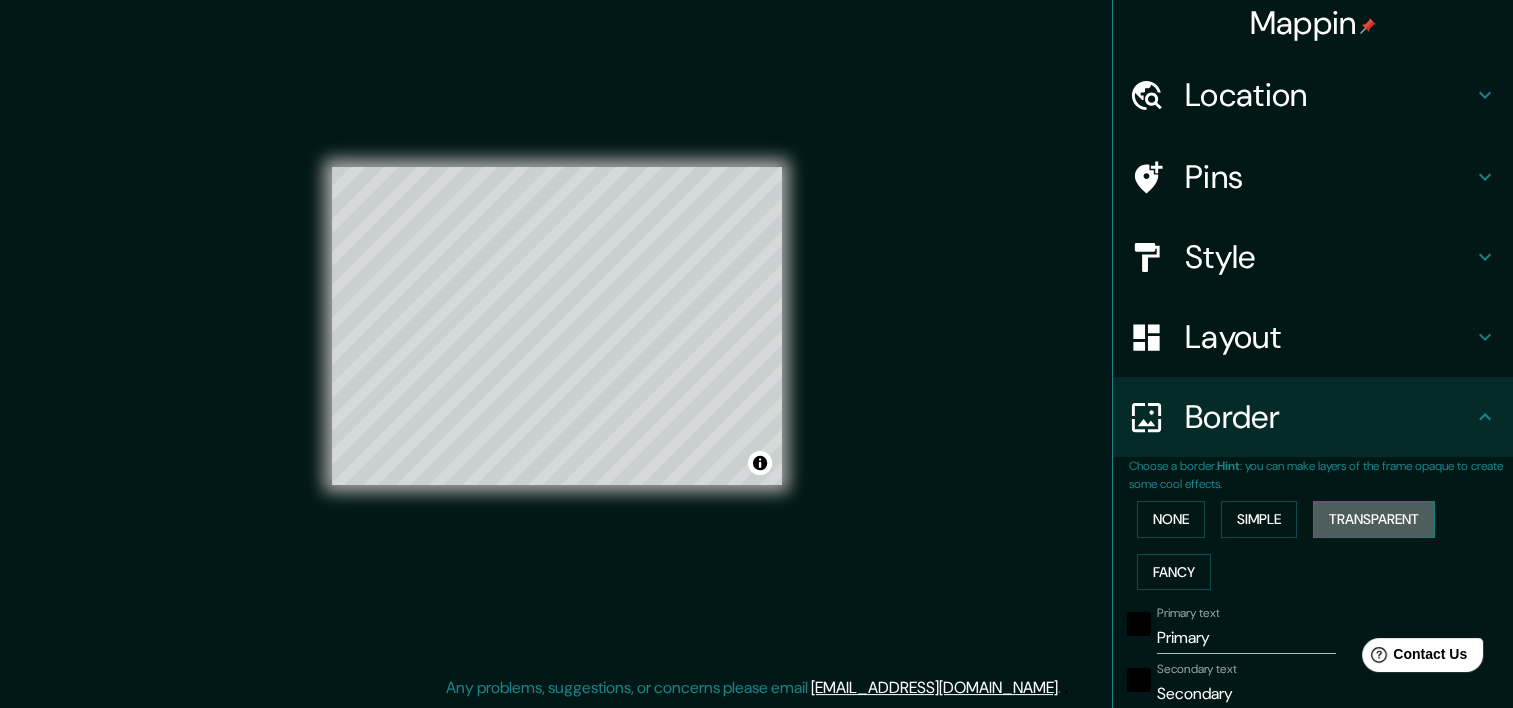 click on "Transparent" at bounding box center (1374, 519) 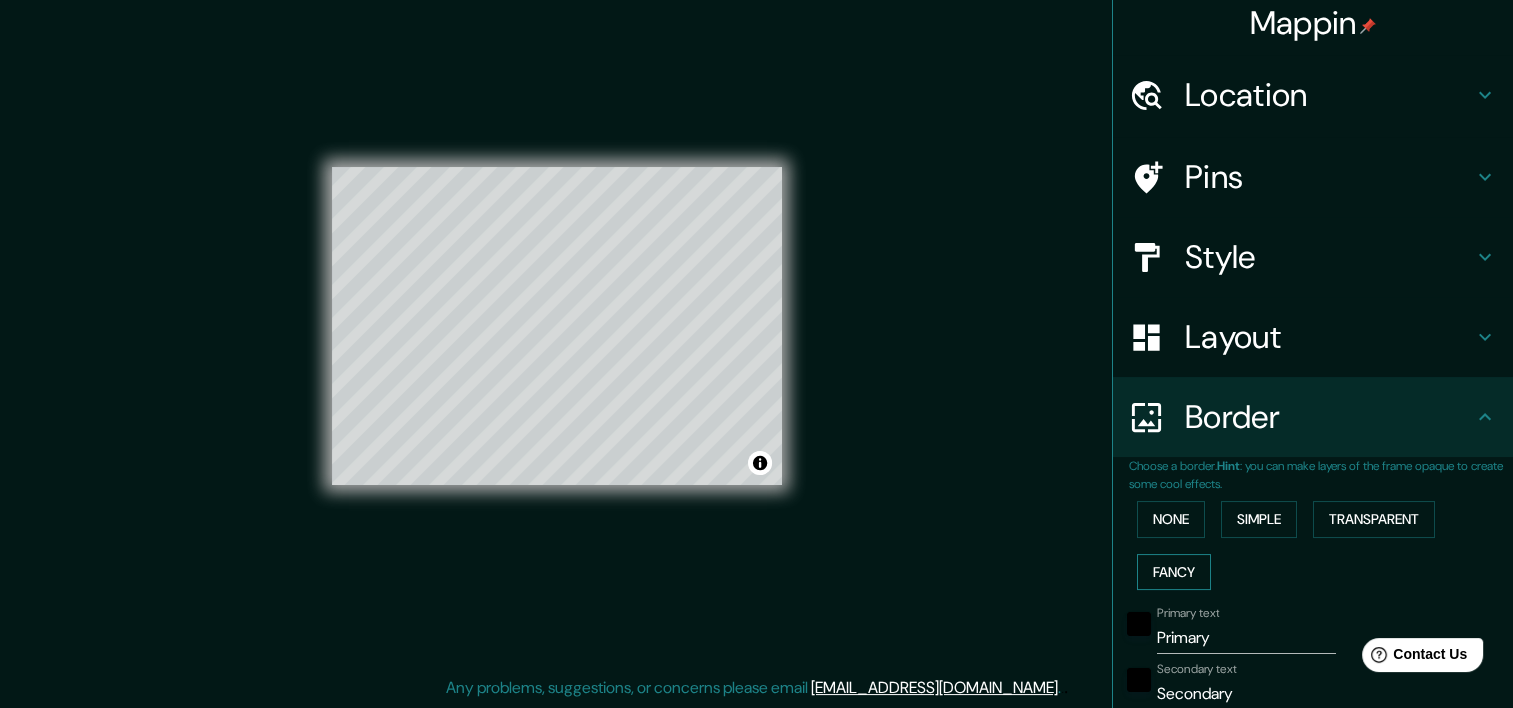 click on "Fancy" at bounding box center (1174, 572) 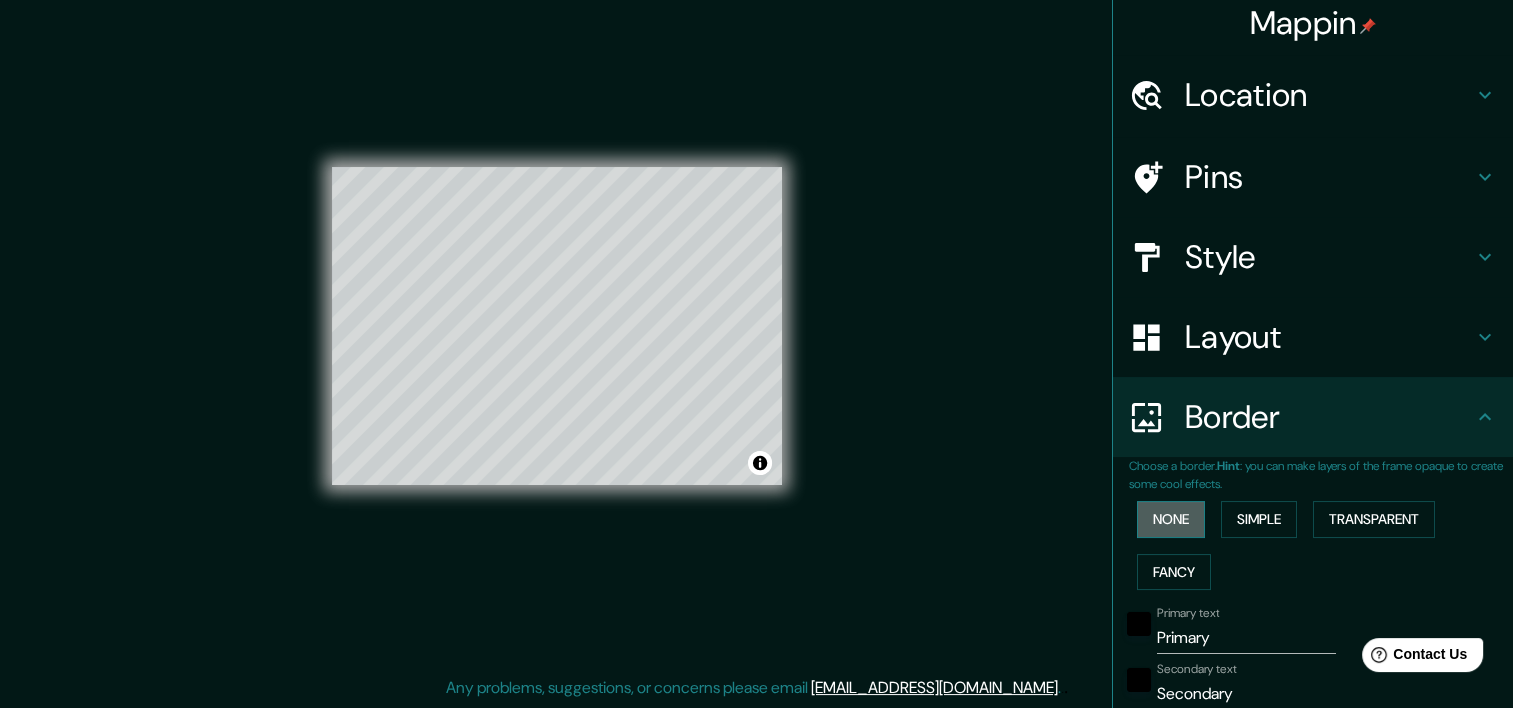 click on "None" at bounding box center (1171, 519) 